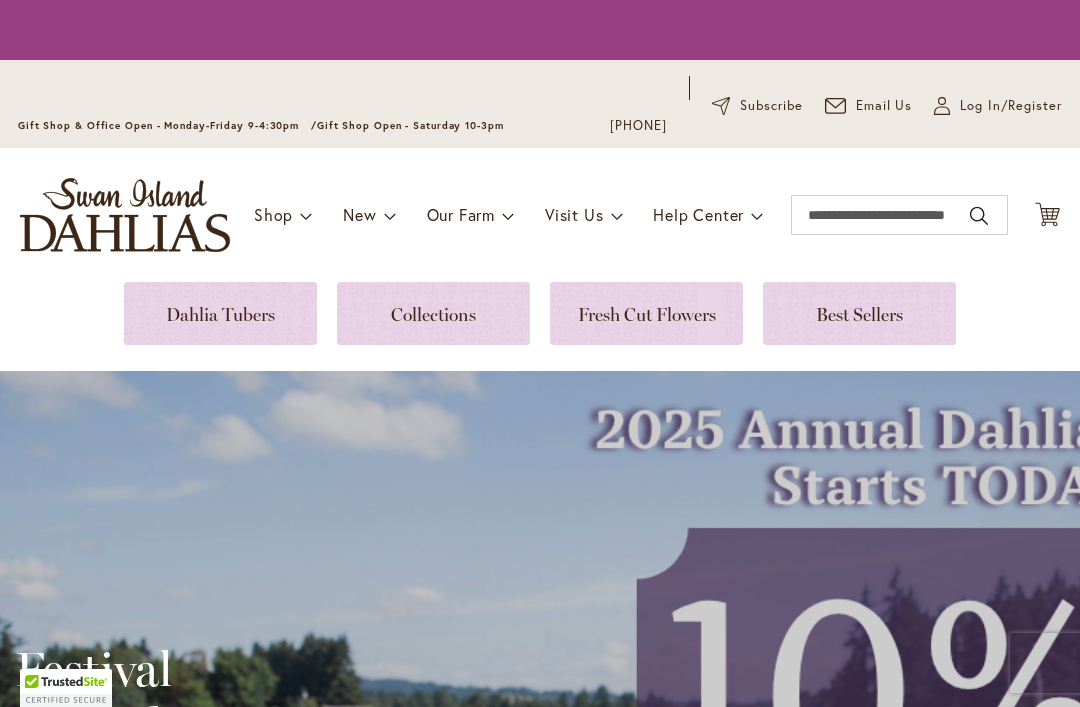 scroll, scrollTop: 0, scrollLeft: 0, axis: both 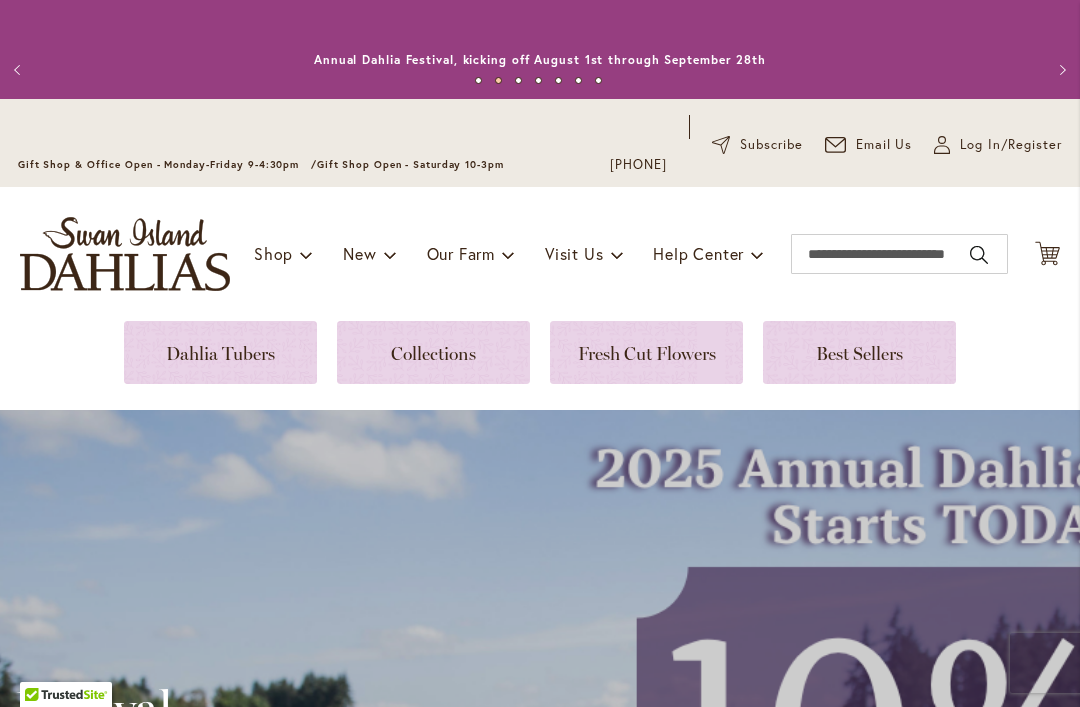 click at bounding box center (220, 352) 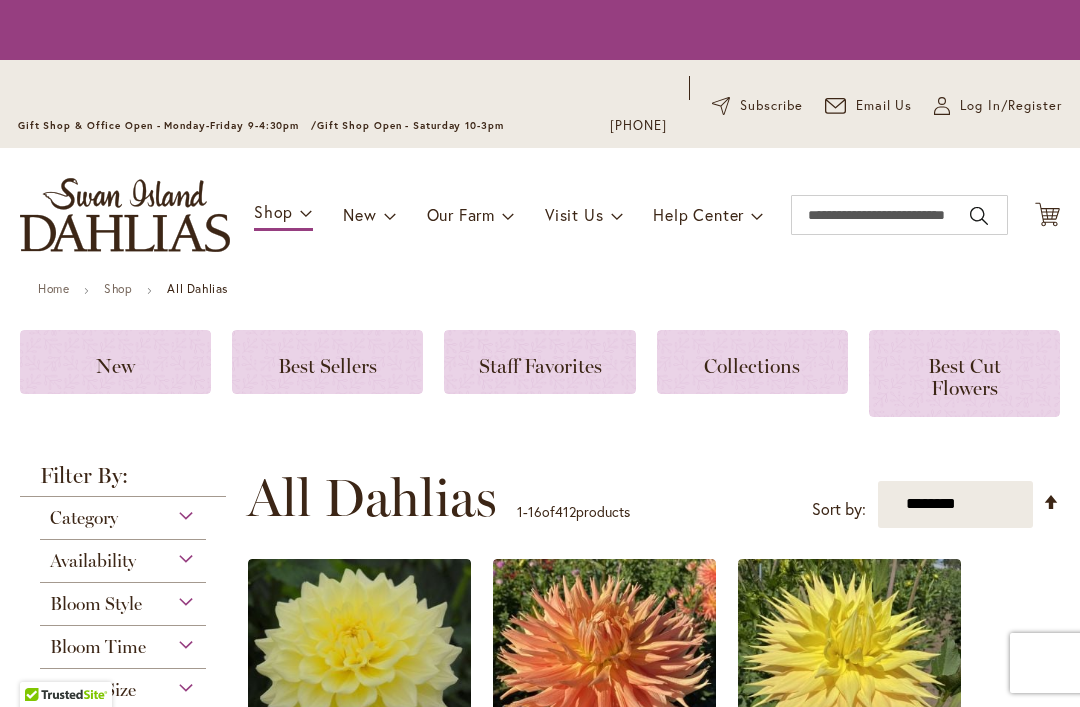 scroll, scrollTop: 0, scrollLeft: 0, axis: both 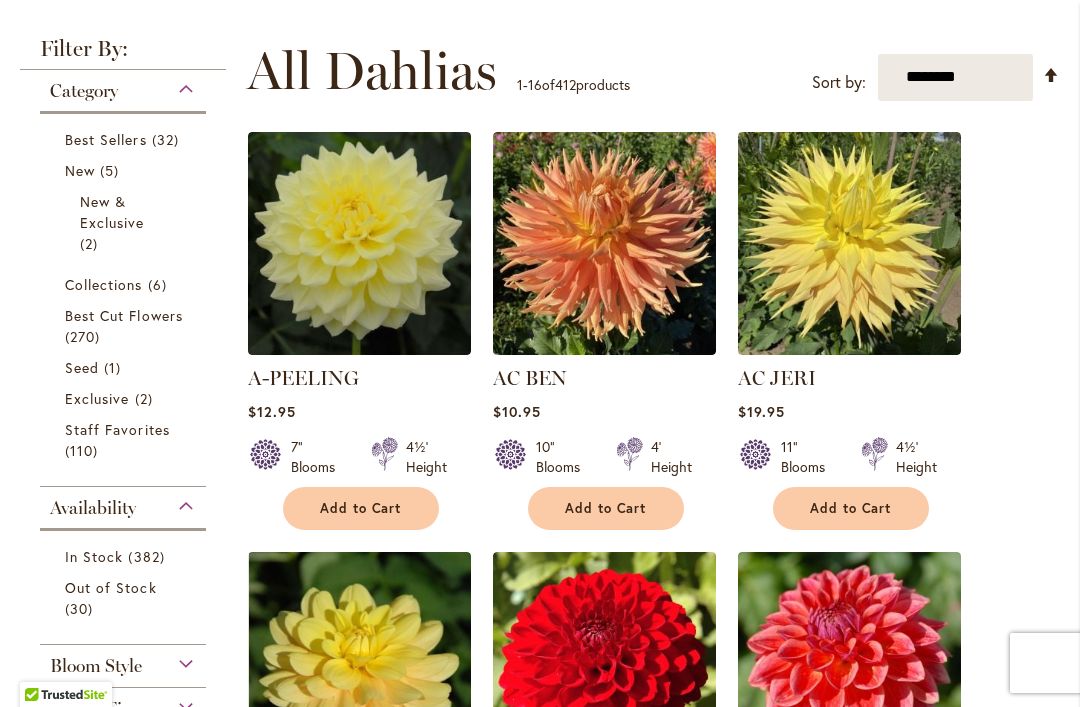 click on "Add to Cart" at bounding box center [361, 508] 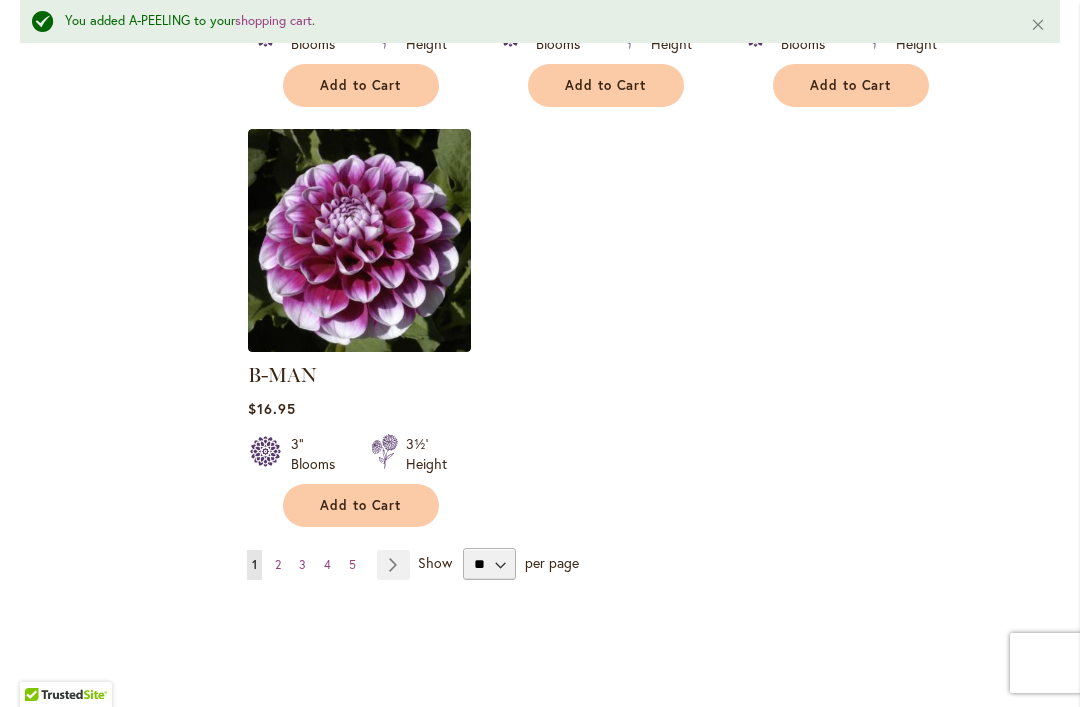 scroll, scrollTop: 2622, scrollLeft: 0, axis: vertical 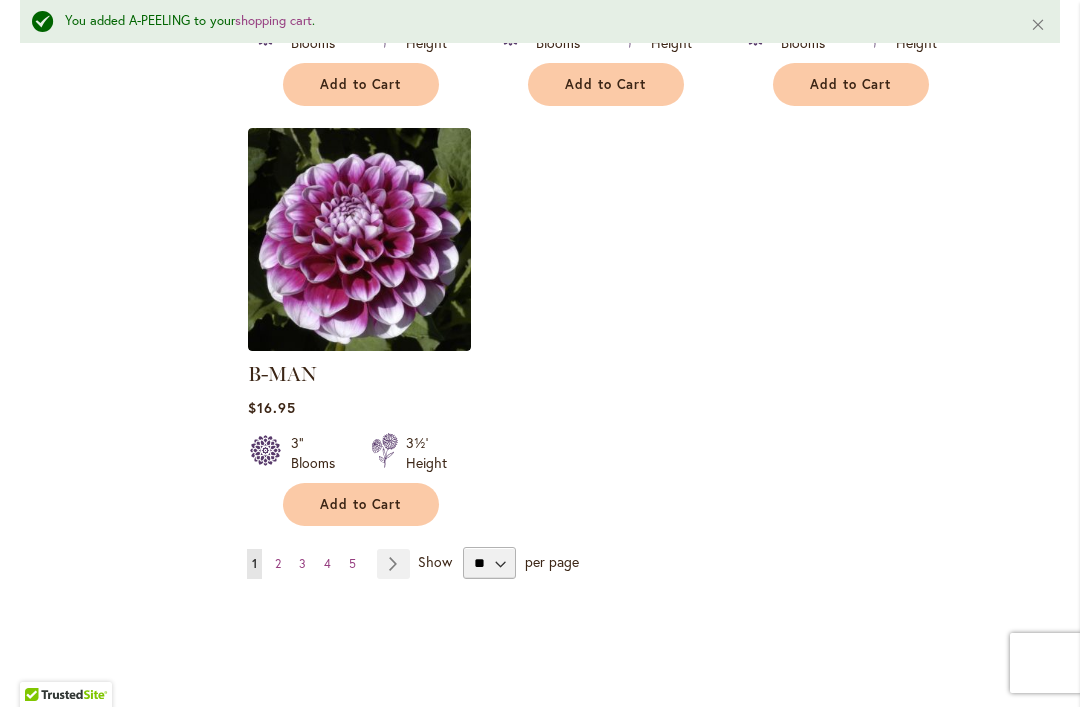click on "Page
2" at bounding box center (278, 564) 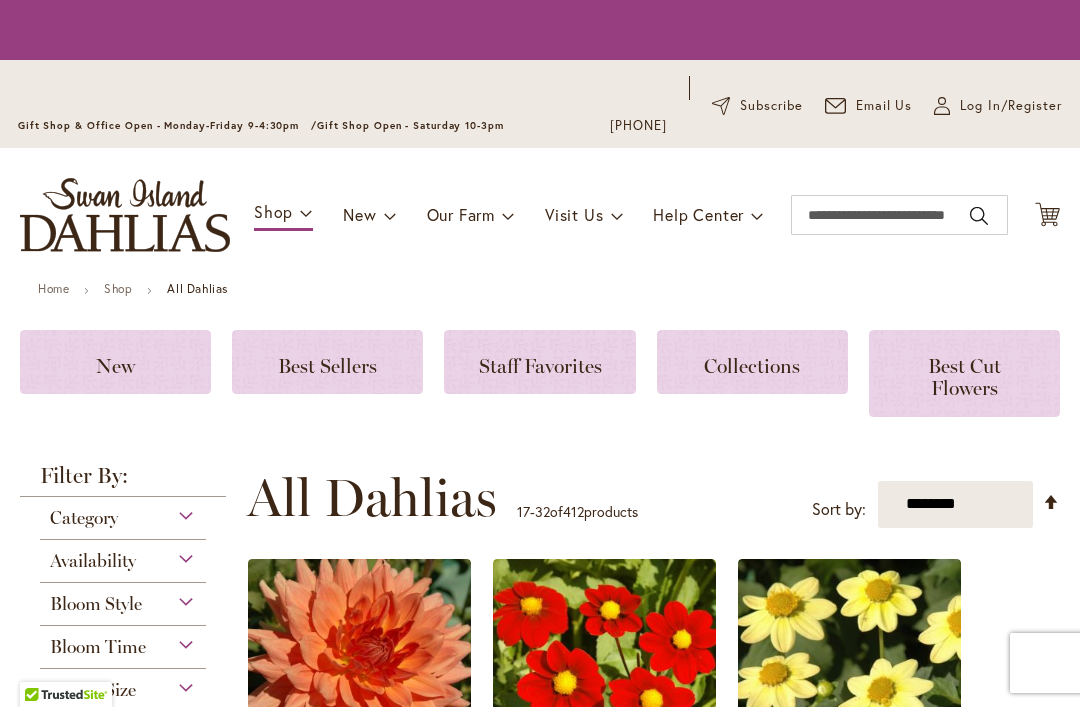 scroll, scrollTop: 0, scrollLeft: 0, axis: both 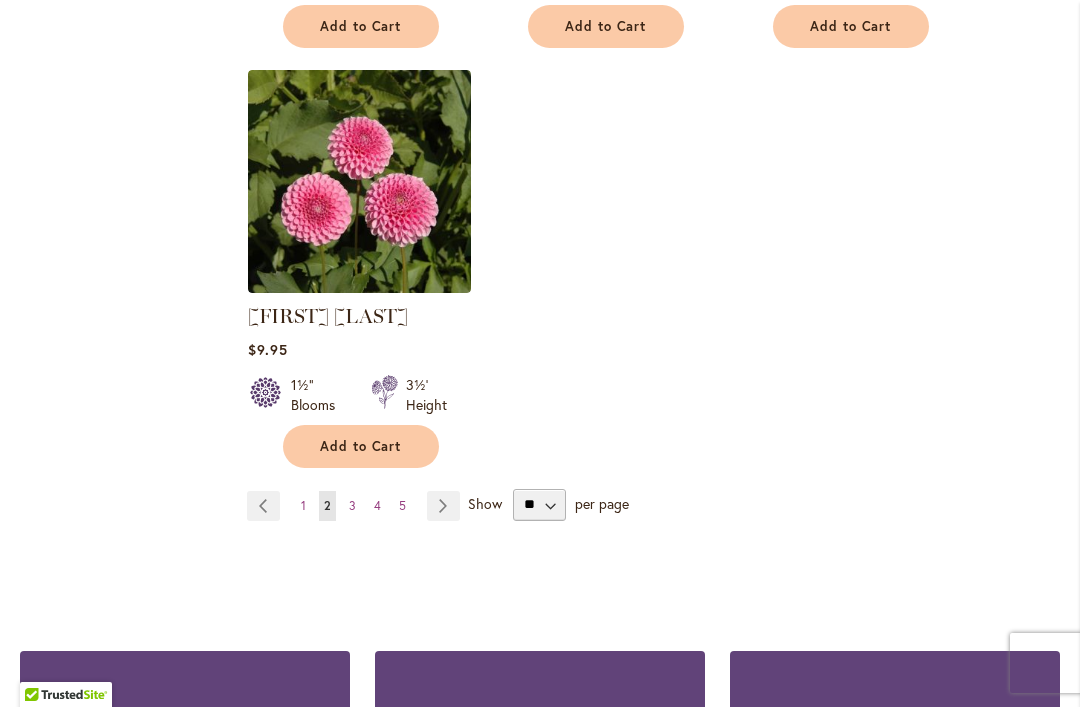 click on "Page
3" at bounding box center [352, 506] 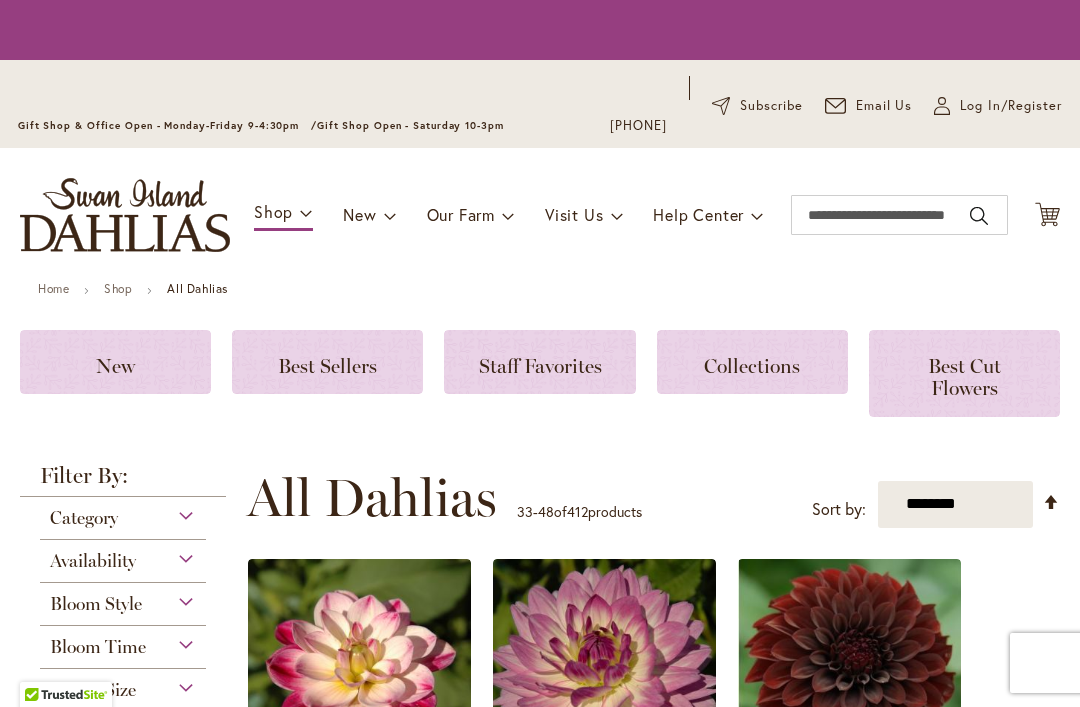 scroll, scrollTop: 0, scrollLeft: 0, axis: both 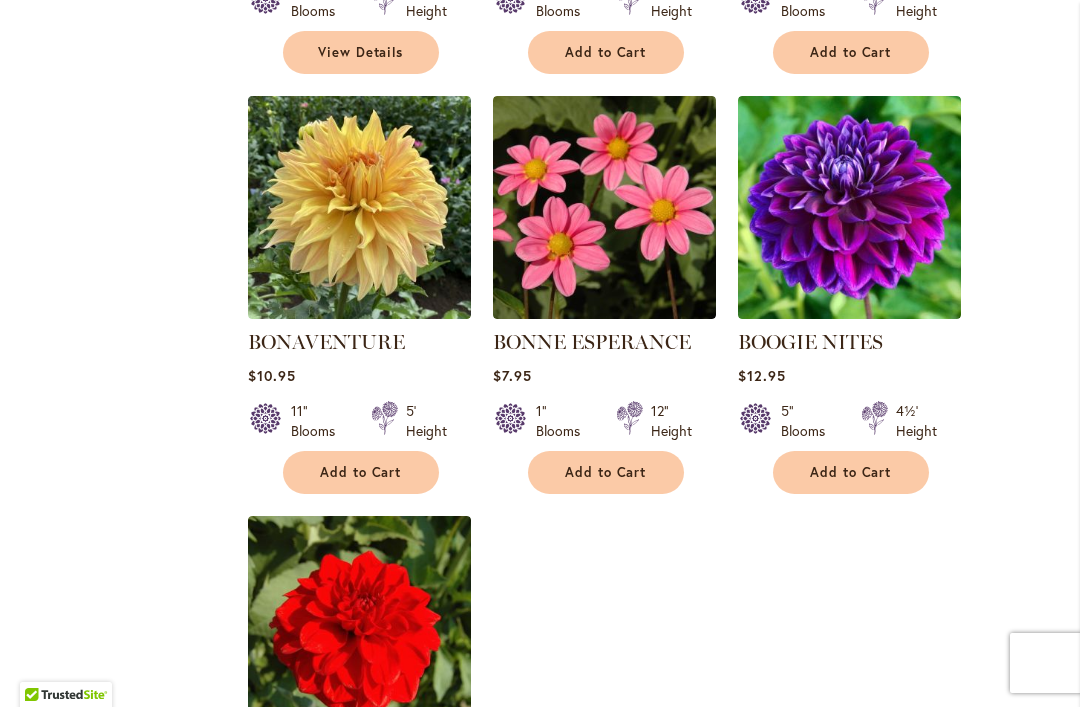 click on "Add to Cart" at bounding box center [851, 472] 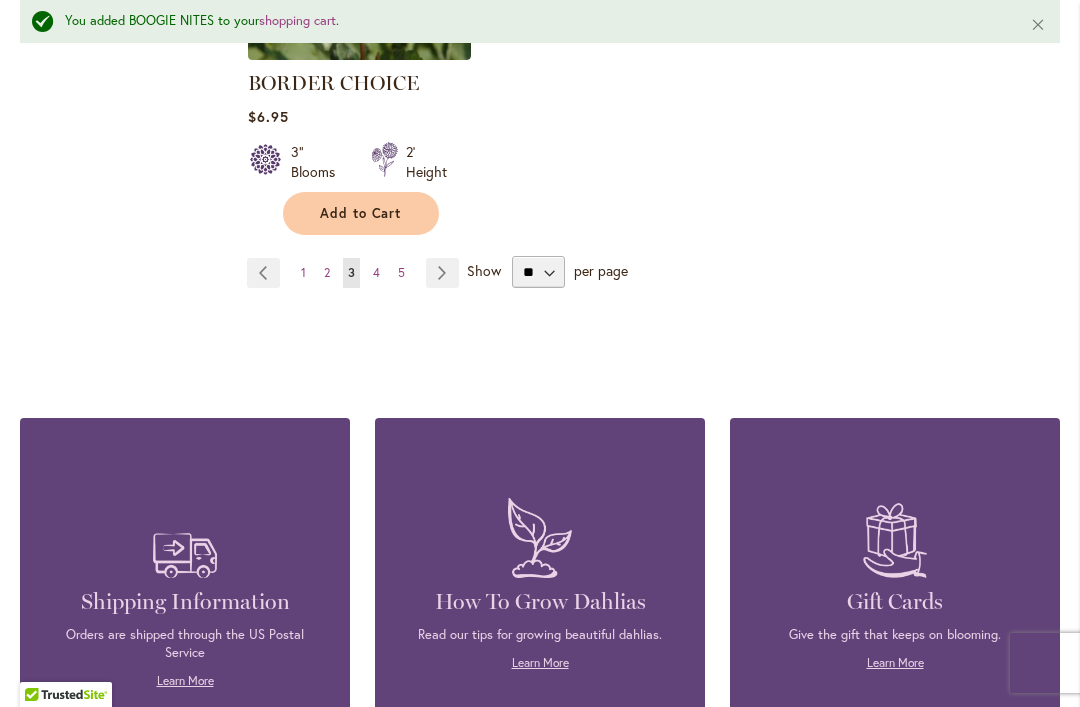 scroll, scrollTop: 2915, scrollLeft: 0, axis: vertical 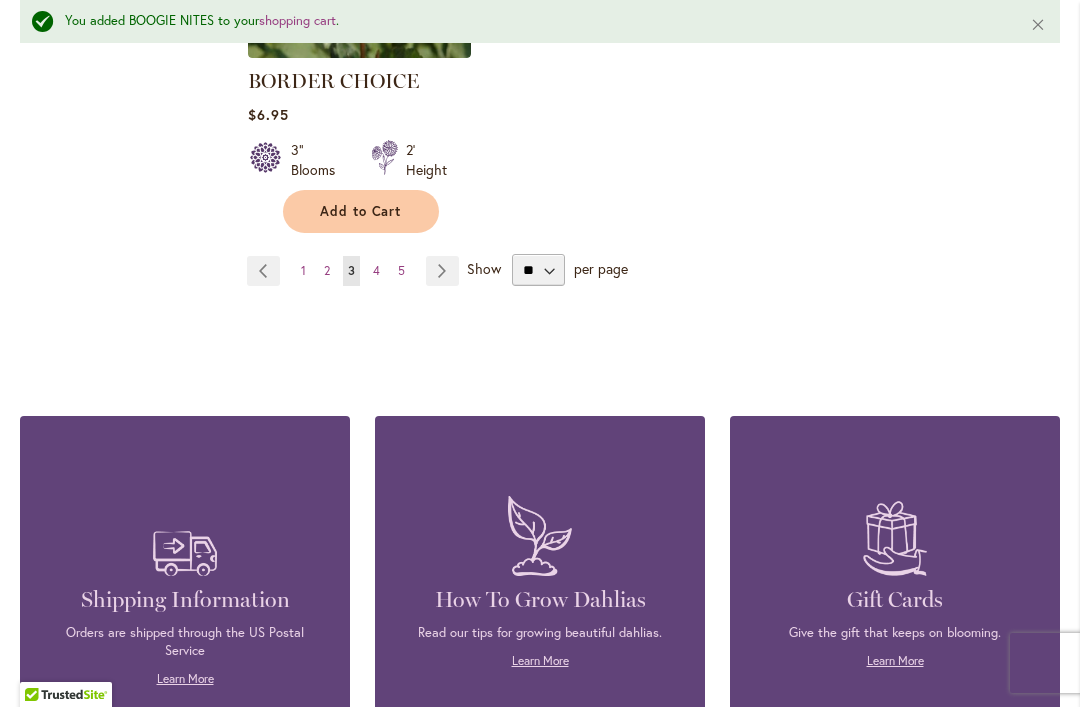 click on "Page
4" at bounding box center [376, 271] 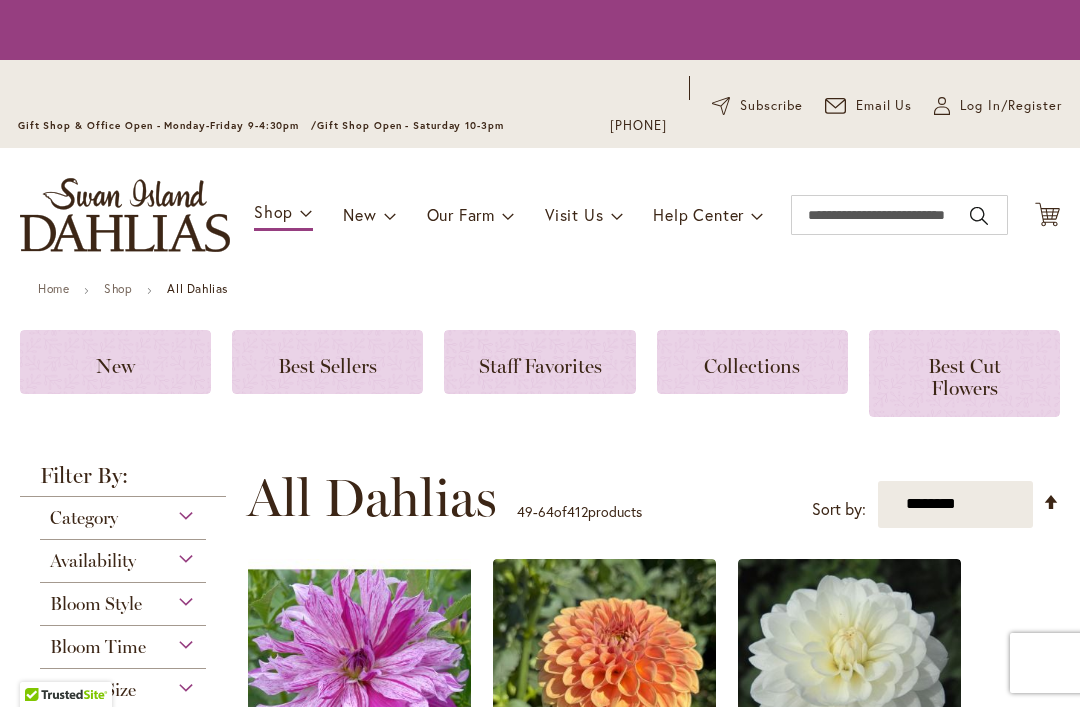 scroll, scrollTop: 0, scrollLeft: 0, axis: both 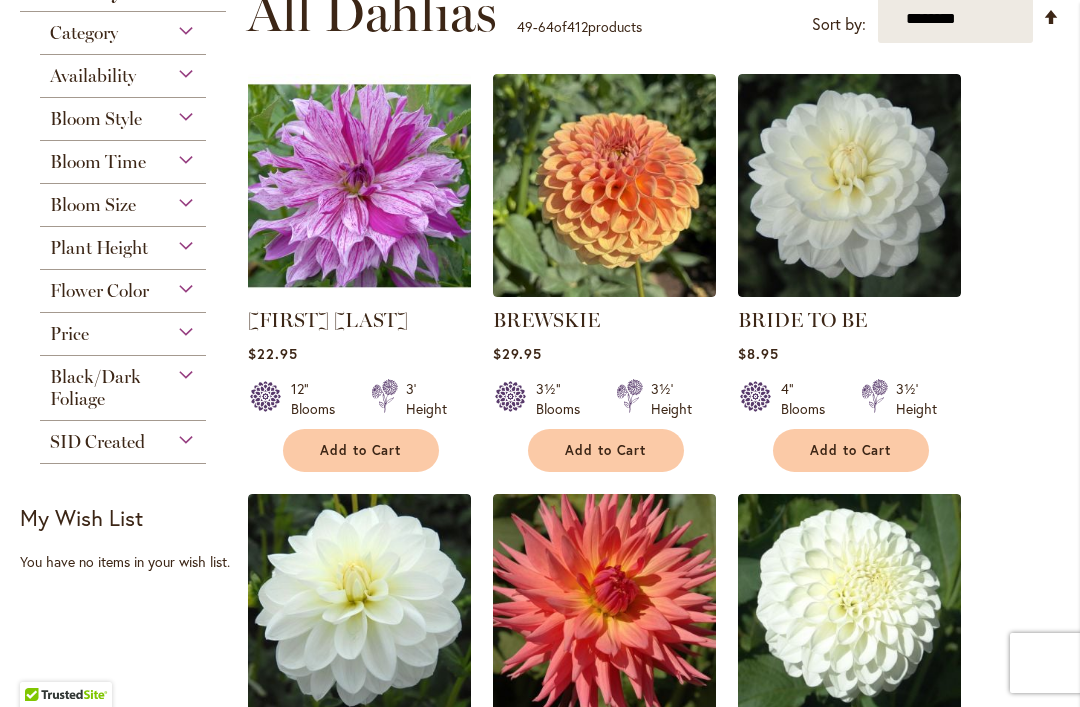 click on "Add to Cart" at bounding box center (851, 450) 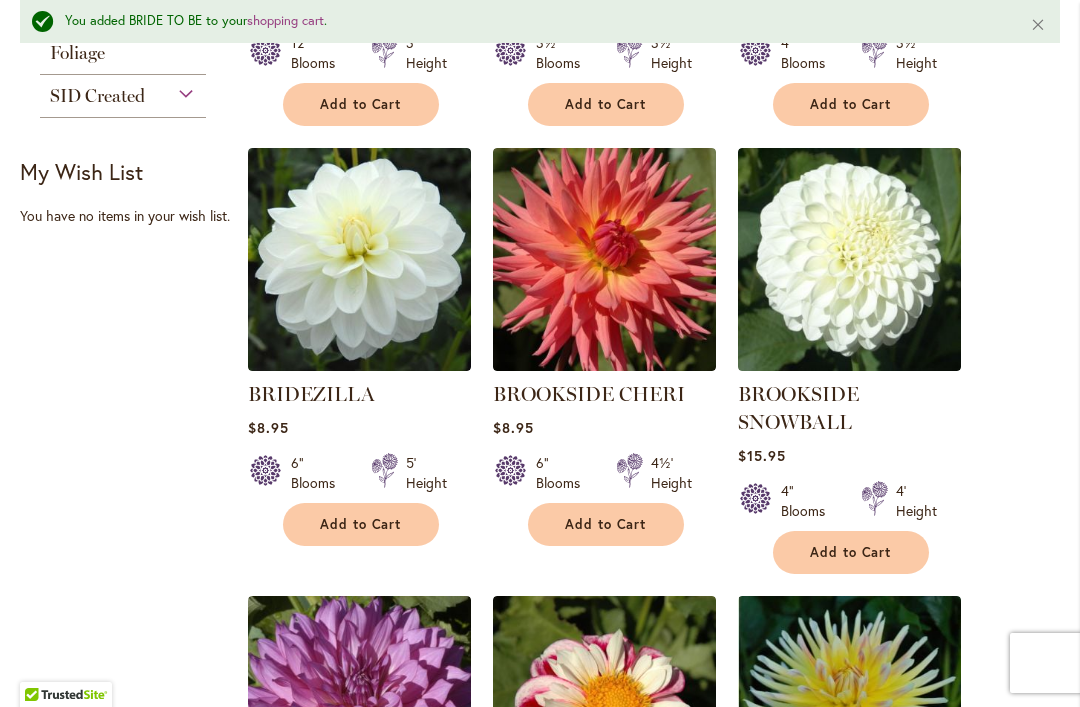 scroll, scrollTop: 935, scrollLeft: 0, axis: vertical 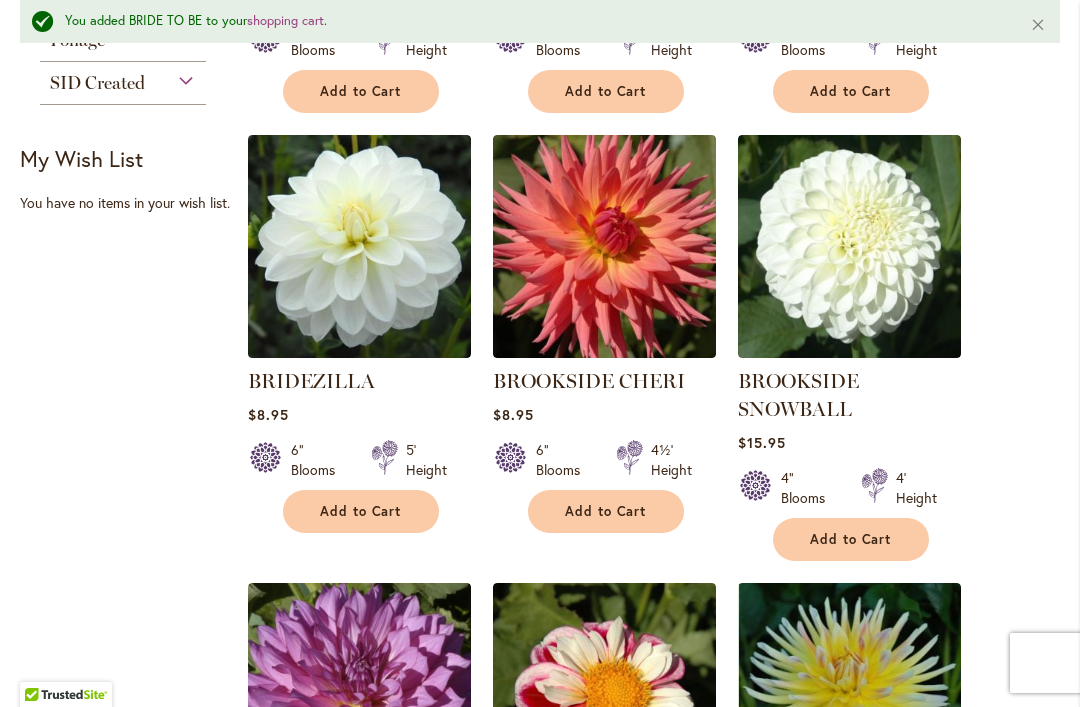 click on "Add to Cart" at bounding box center [361, 511] 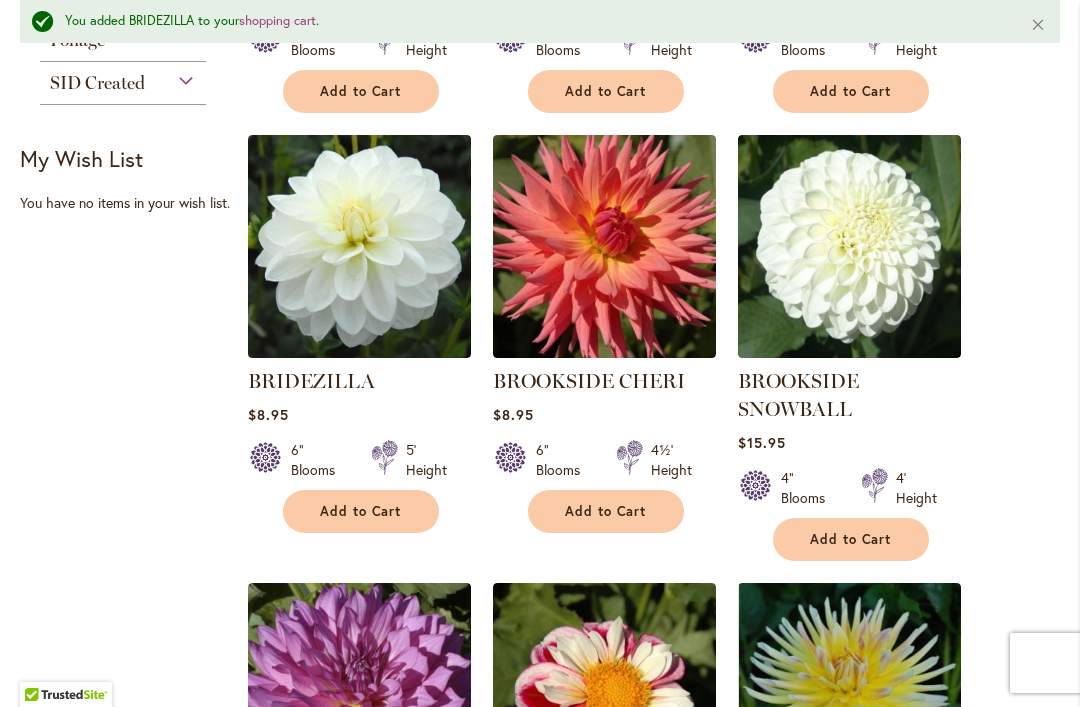 click on "Add to Cart" at bounding box center [361, 511] 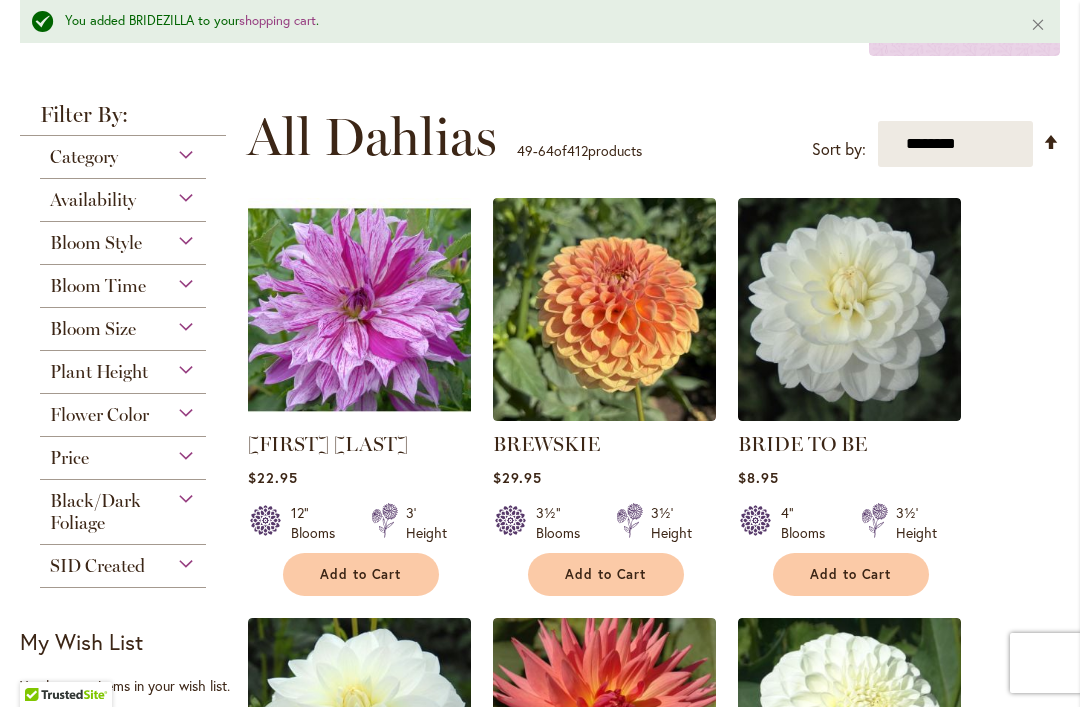 scroll, scrollTop: 441, scrollLeft: 0, axis: vertical 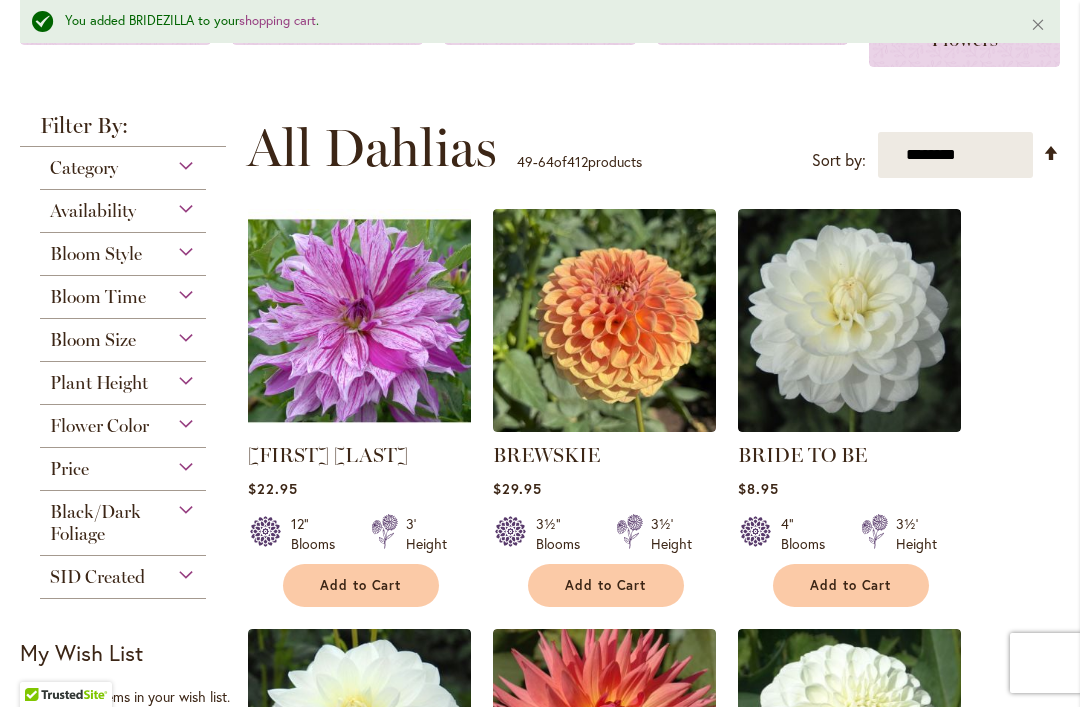 click on "Add to Cart" at bounding box center [851, 585] 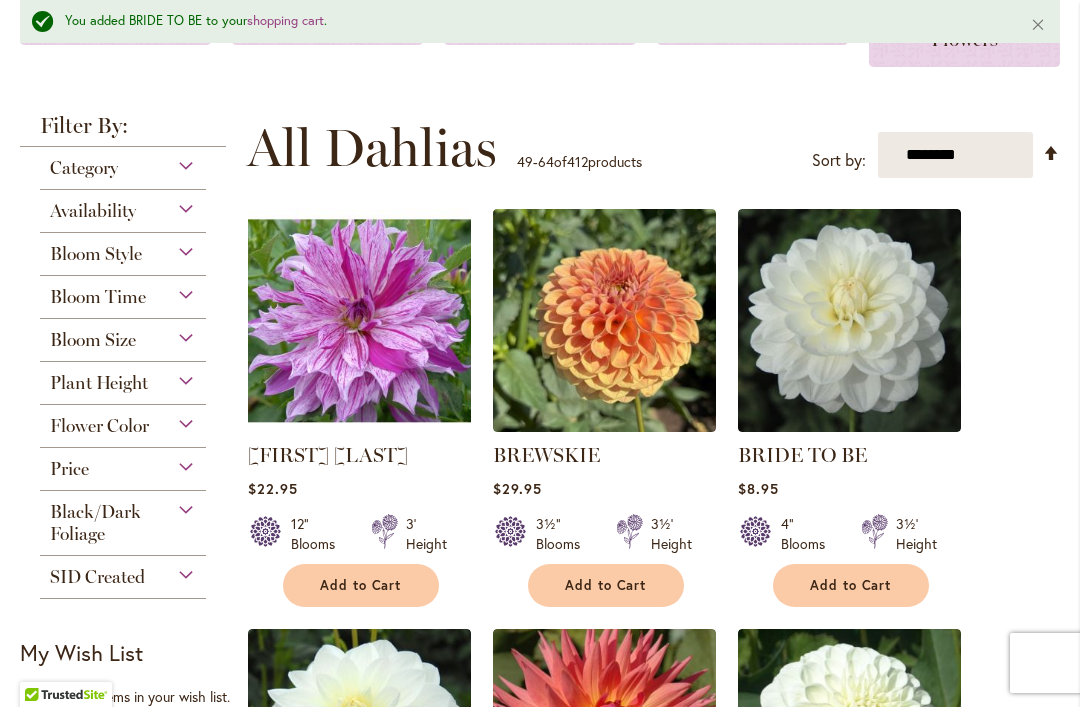 click on "Add to Cart" at bounding box center (851, 585) 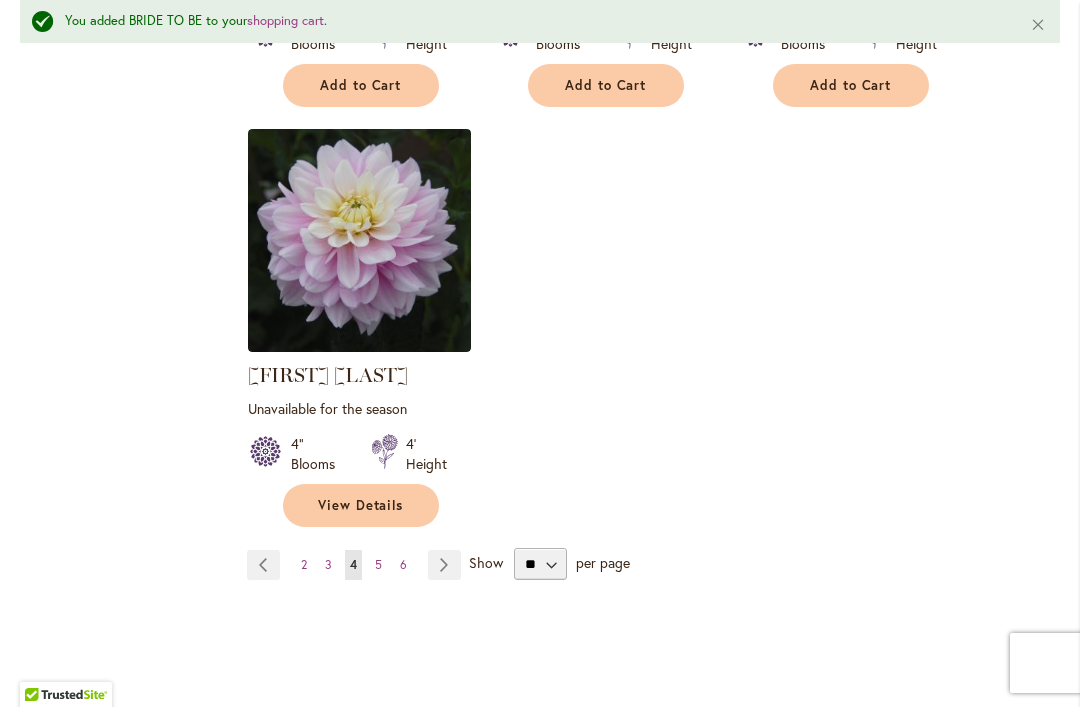 scroll, scrollTop: 2653, scrollLeft: 0, axis: vertical 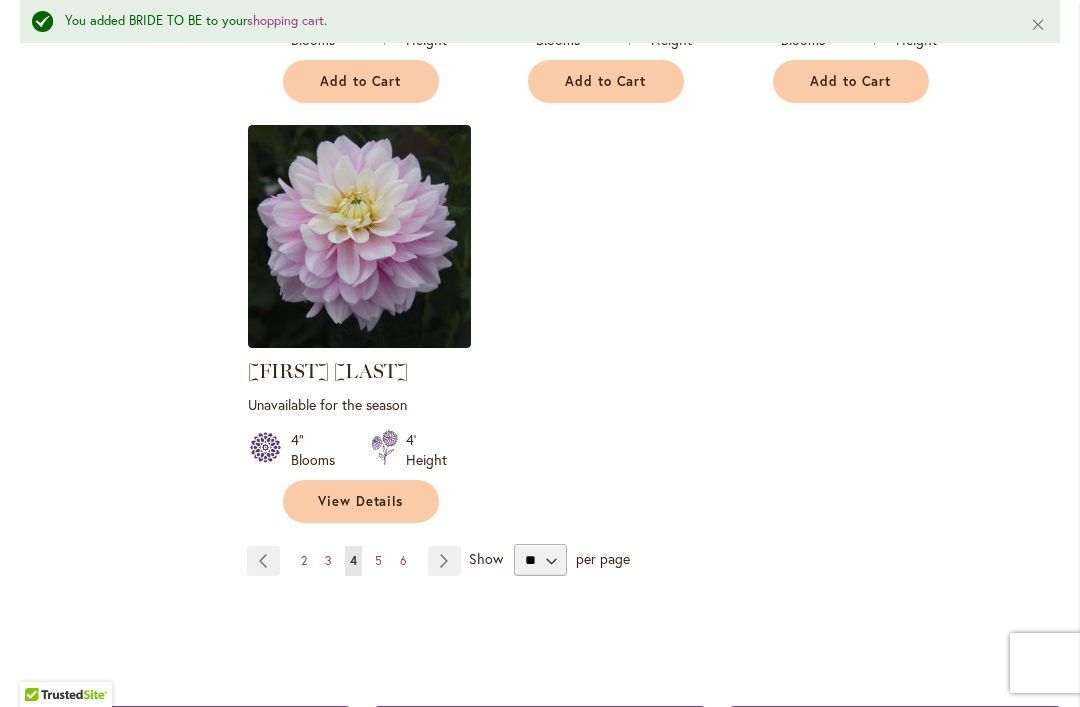 click on "5" at bounding box center (378, 560) 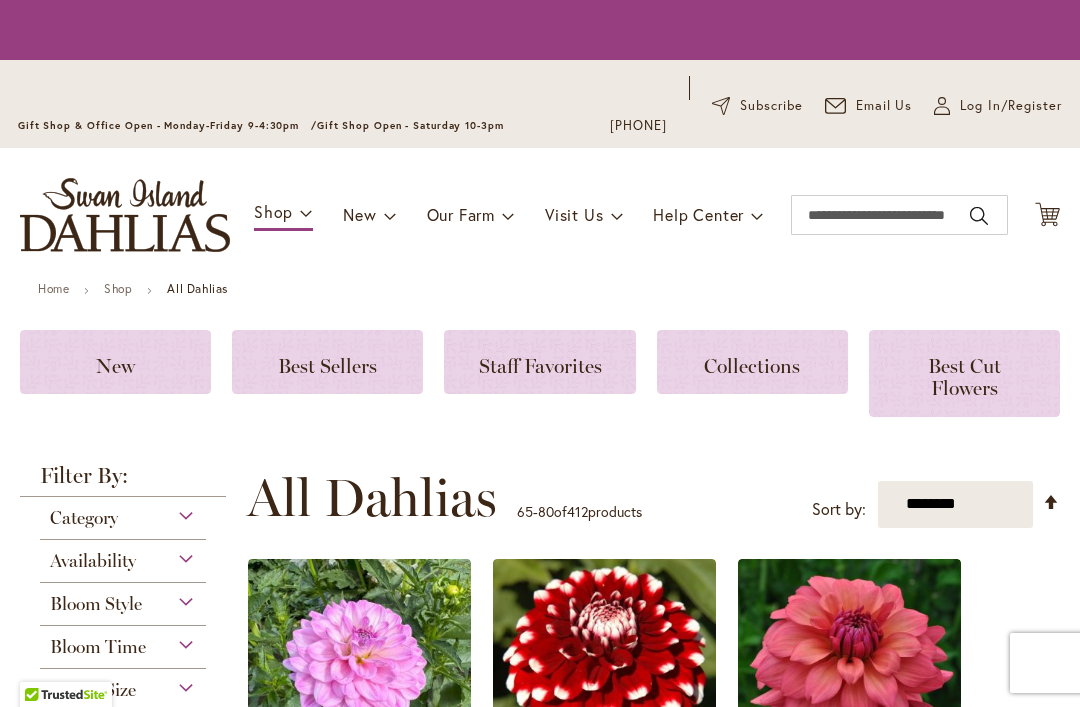 scroll, scrollTop: 0, scrollLeft: 0, axis: both 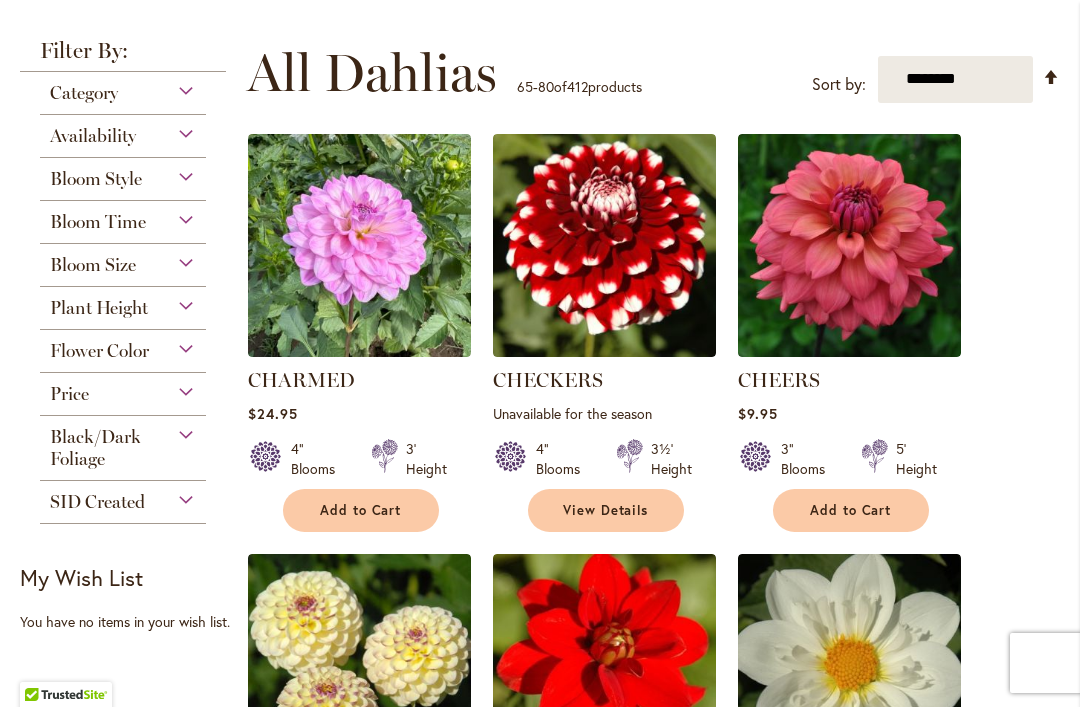 click on "Add to Cart" at bounding box center [851, 510] 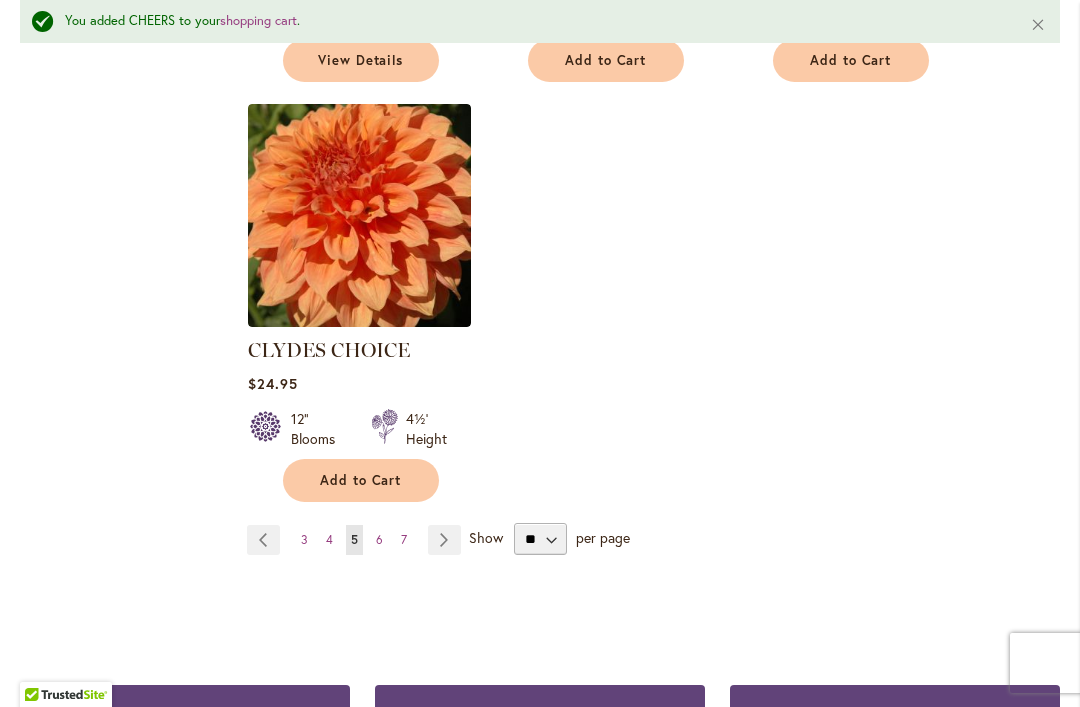 scroll, scrollTop: 2648, scrollLeft: 0, axis: vertical 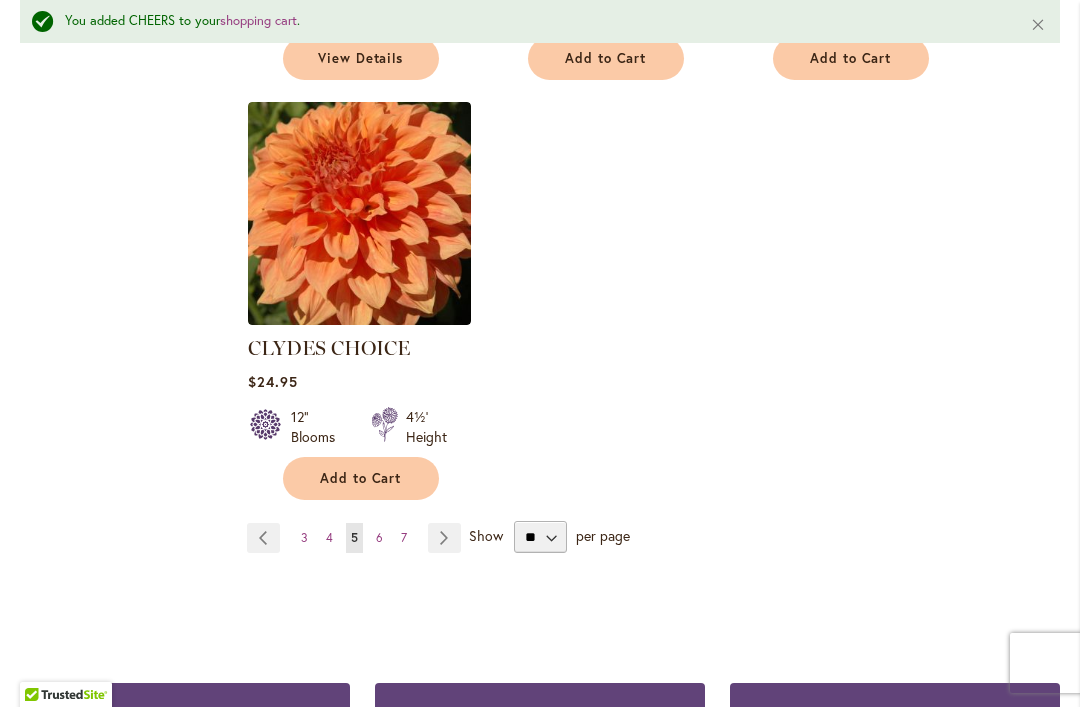 click on "Page
6" at bounding box center (379, 538) 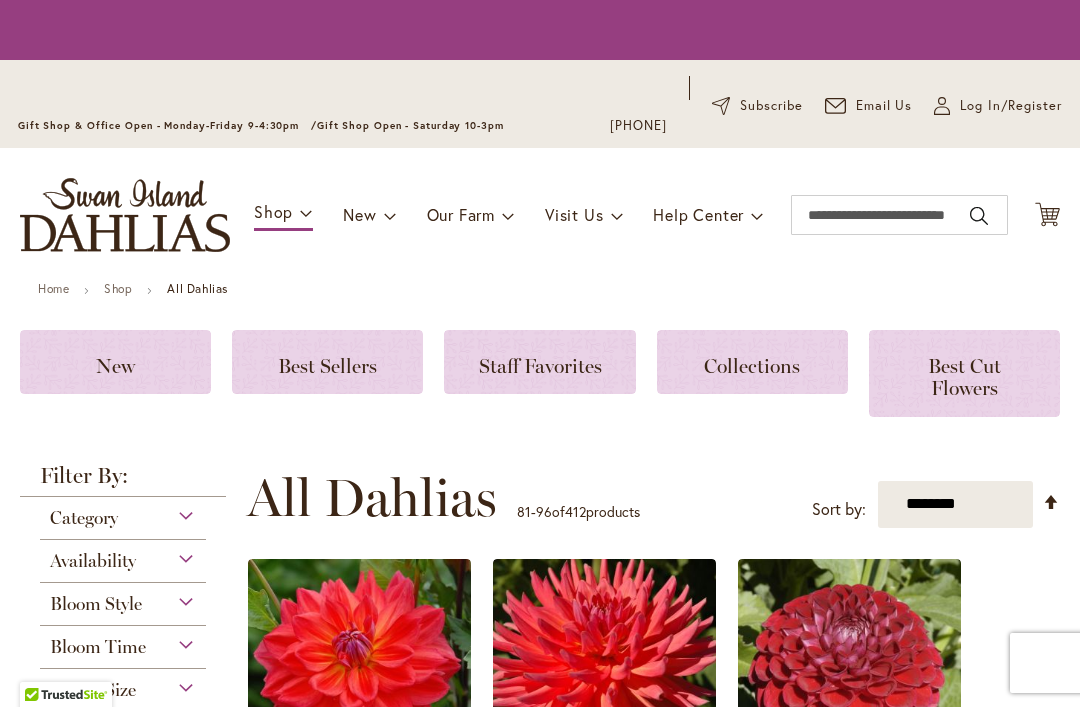 scroll, scrollTop: 0, scrollLeft: 0, axis: both 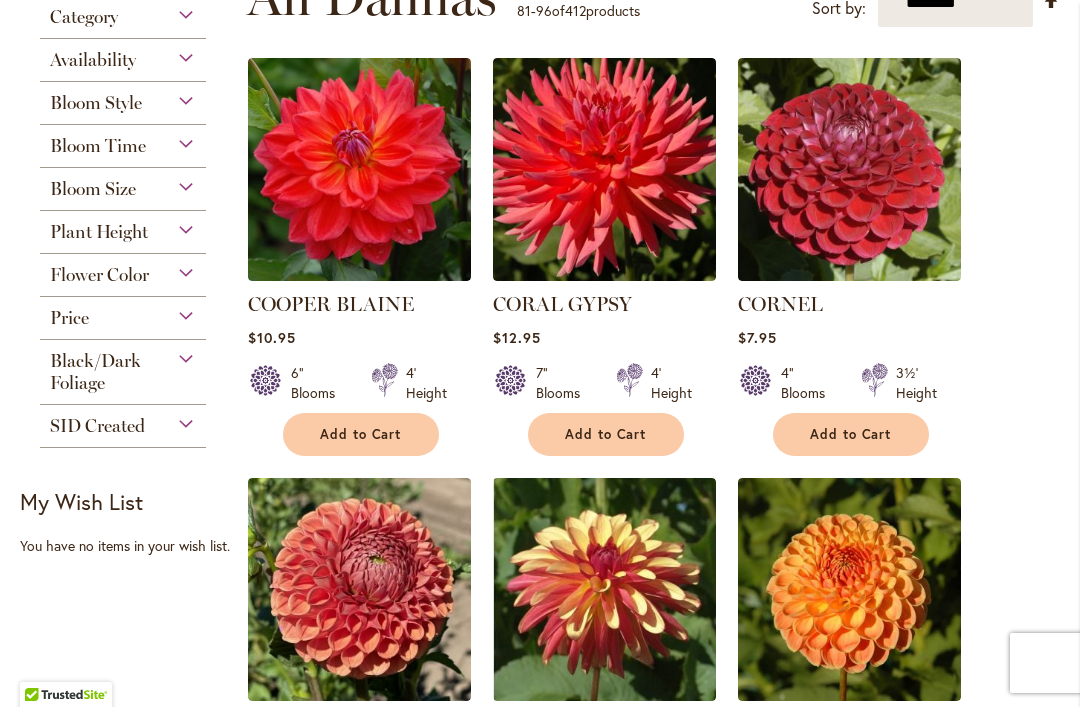 click on "Add to Cart" at bounding box center [361, 434] 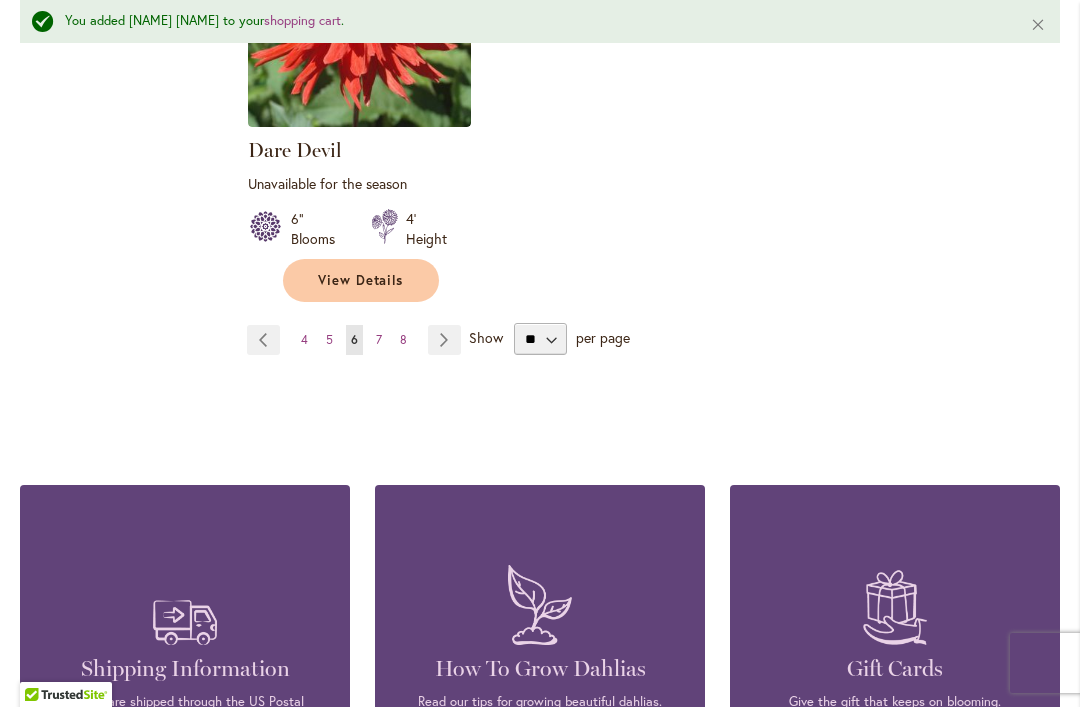 scroll, scrollTop: 2895, scrollLeft: 0, axis: vertical 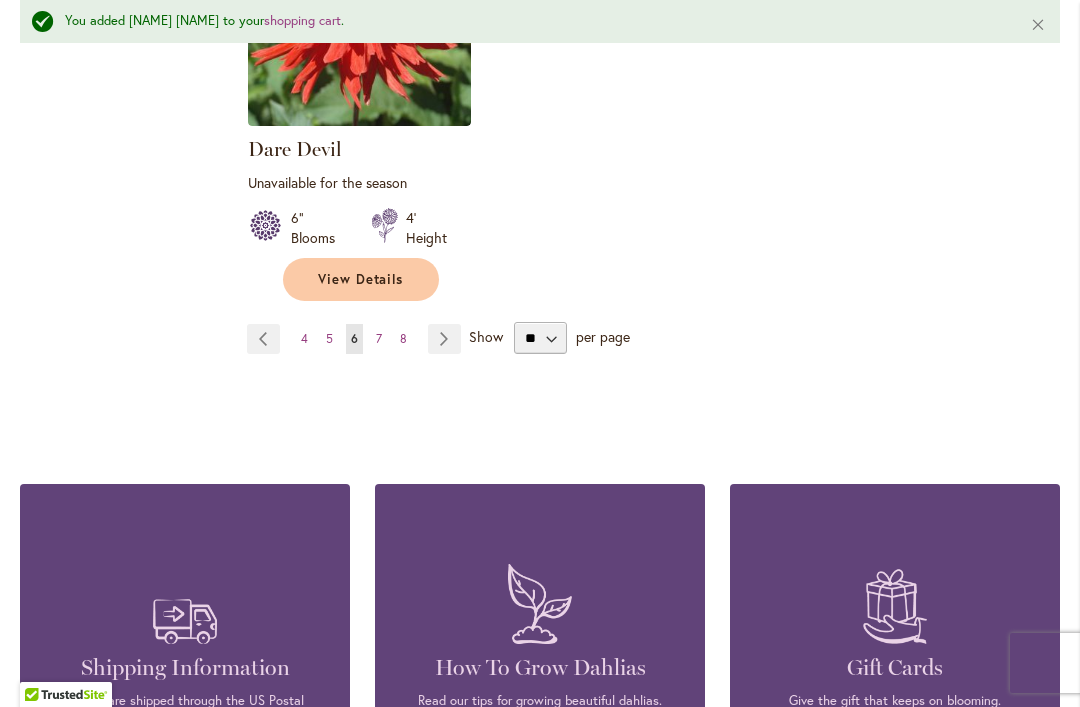 click on "Page
7" at bounding box center (379, 339) 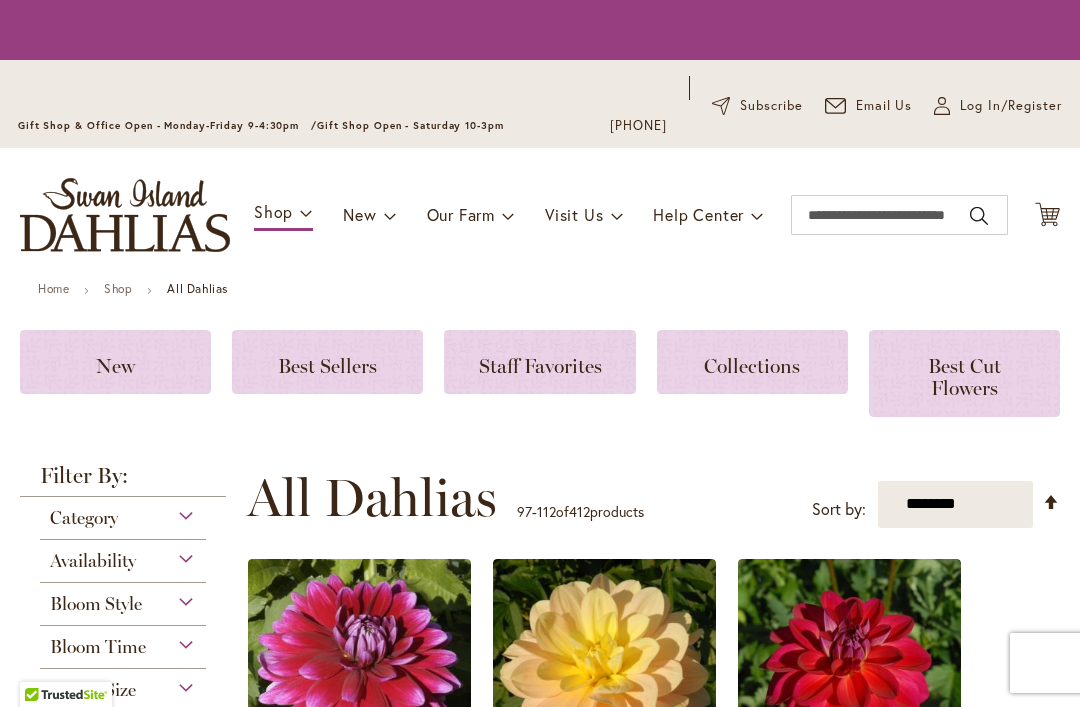 scroll, scrollTop: 0, scrollLeft: 0, axis: both 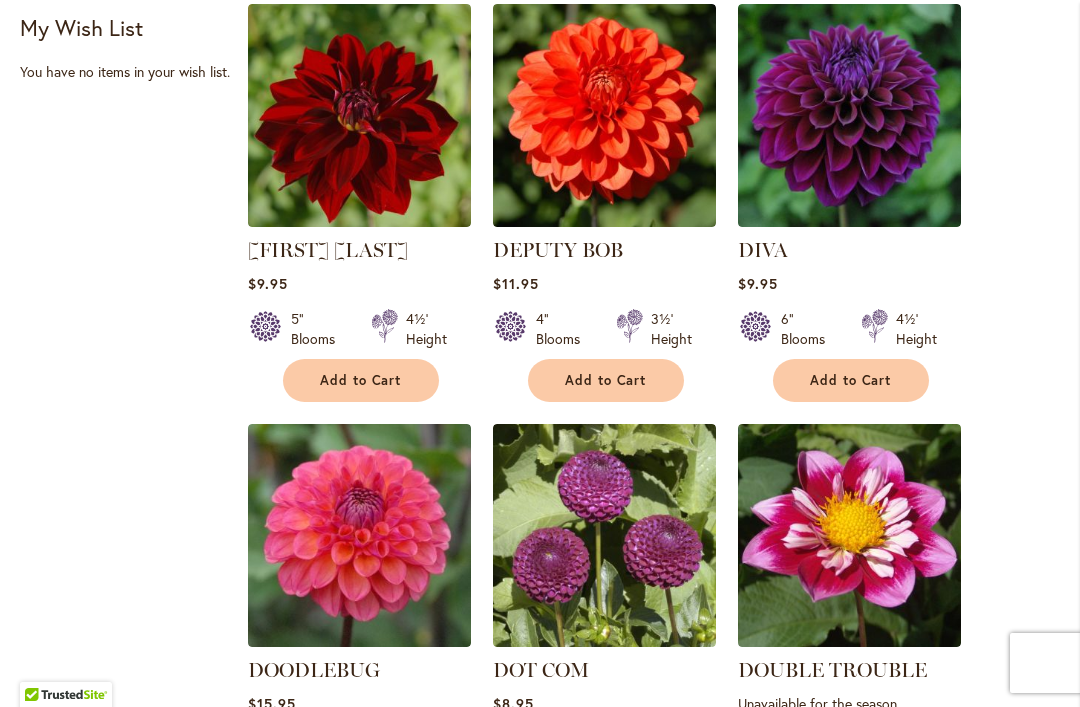 click on "Add to Cart" at bounding box center (851, 380) 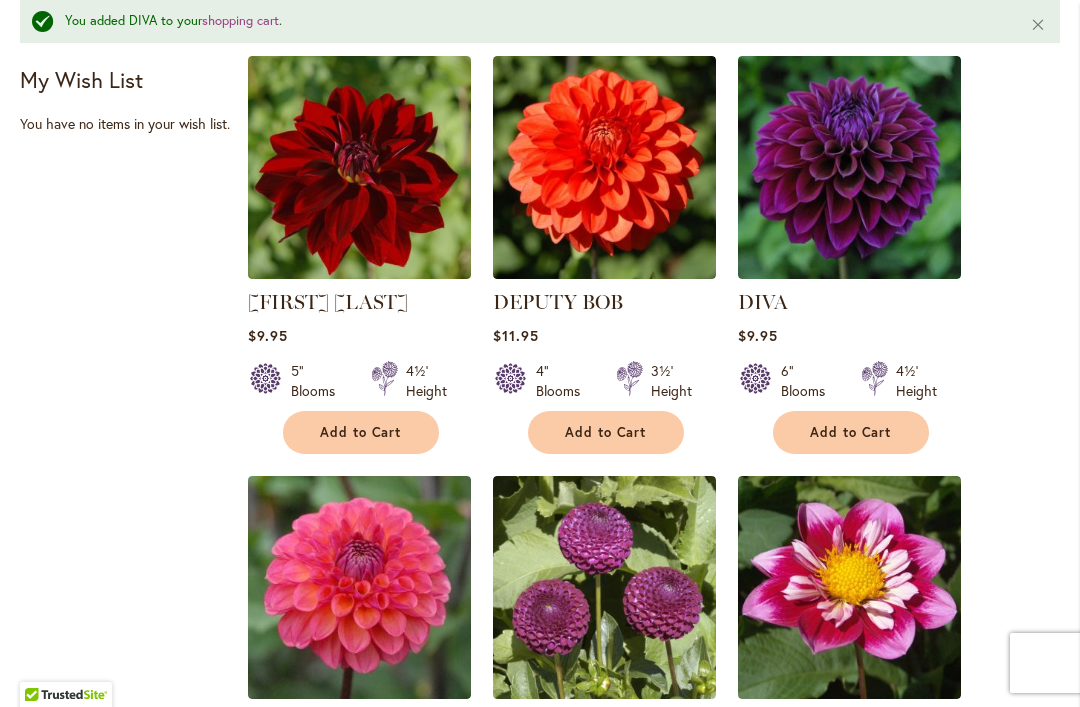 click on "Add to Cart" at bounding box center (851, 432) 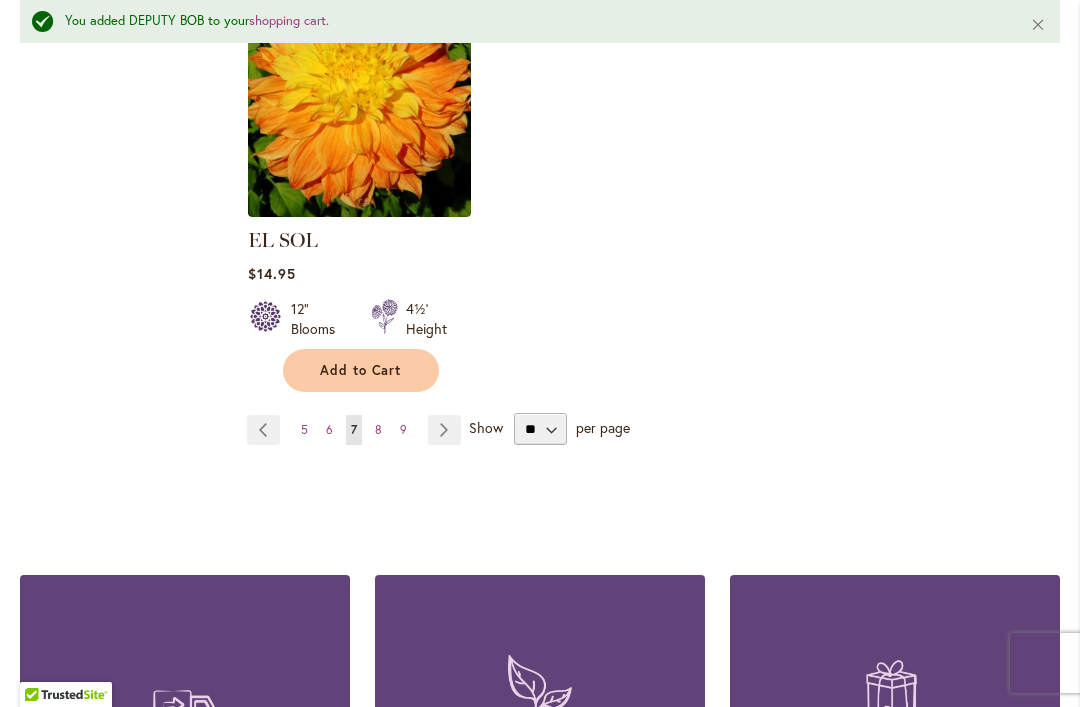 scroll, scrollTop: 2769, scrollLeft: 0, axis: vertical 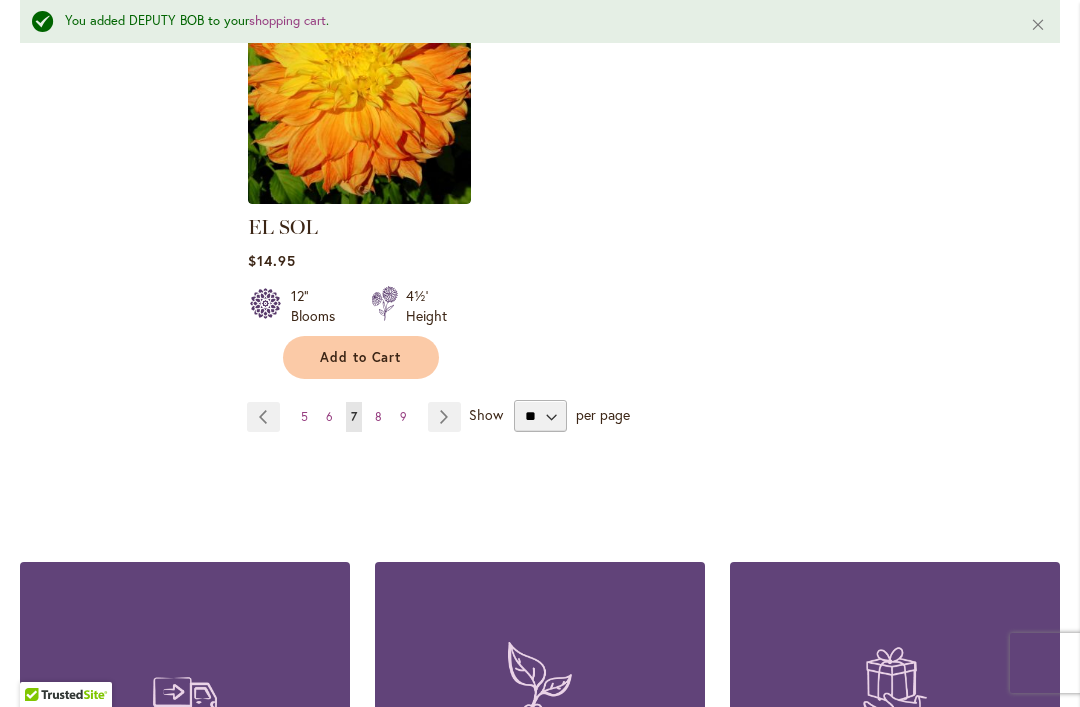 click on "8" at bounding box center [378, 416] 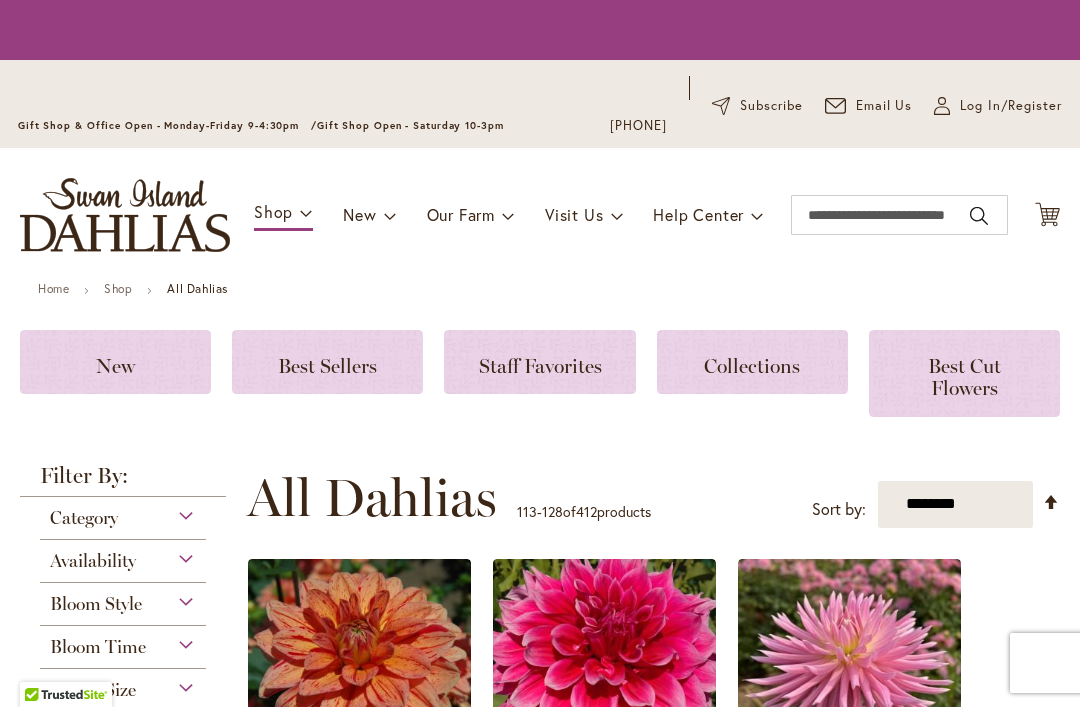 scroll, scrollTop: 0, scrollLeft: 0, axis: both 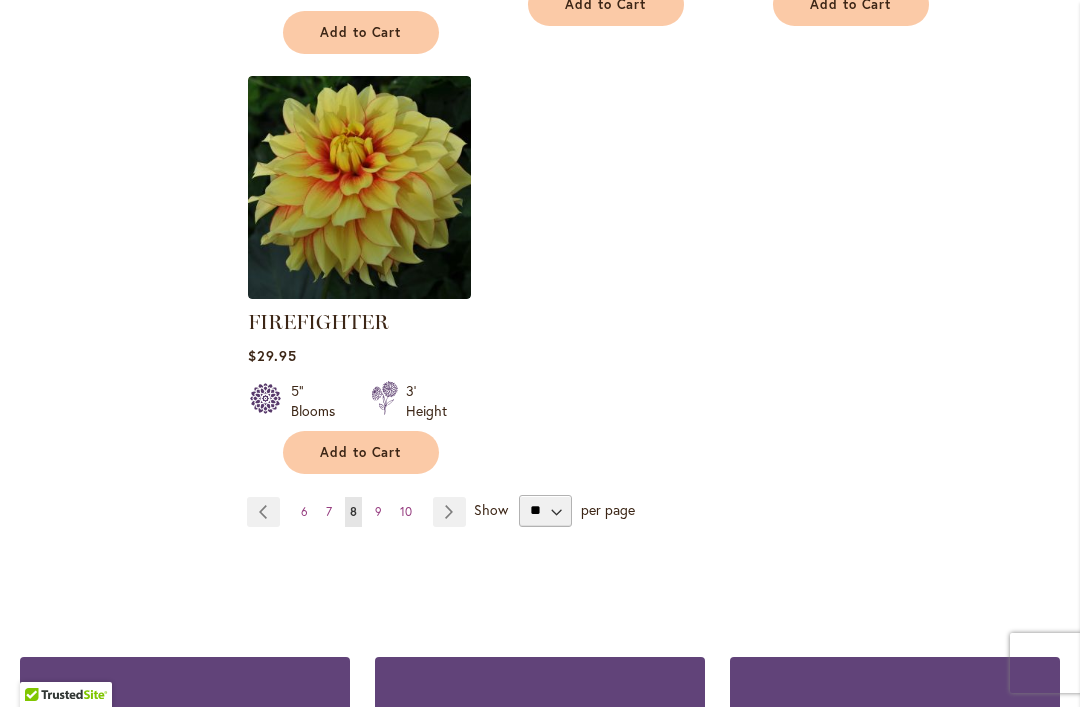 click on "9" at bounding box center (378, 511) 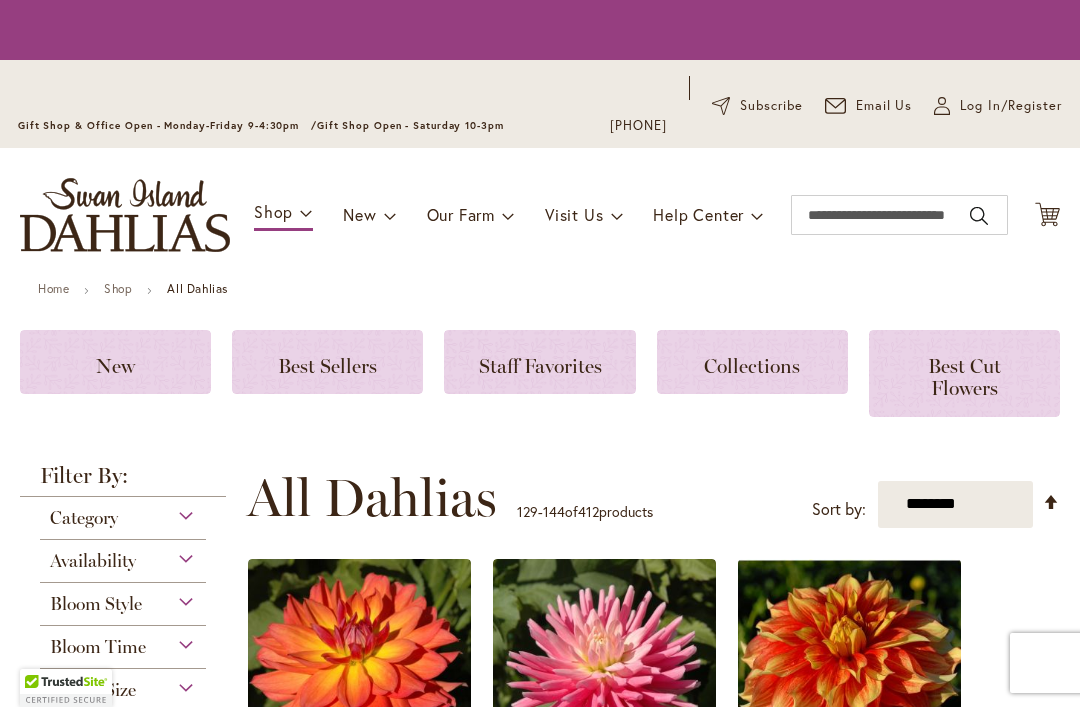 scroll, scrollTop: 0, scrollLeft: 0, axis: both 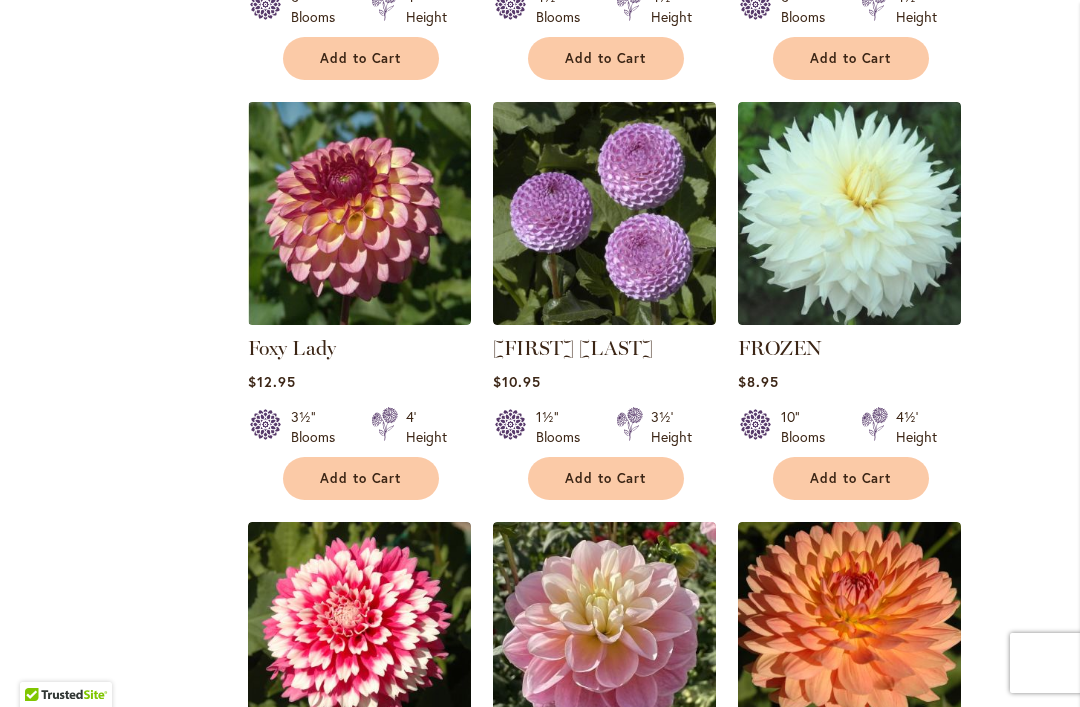 click on "Add to Cart" at bounding box center [851, 478] 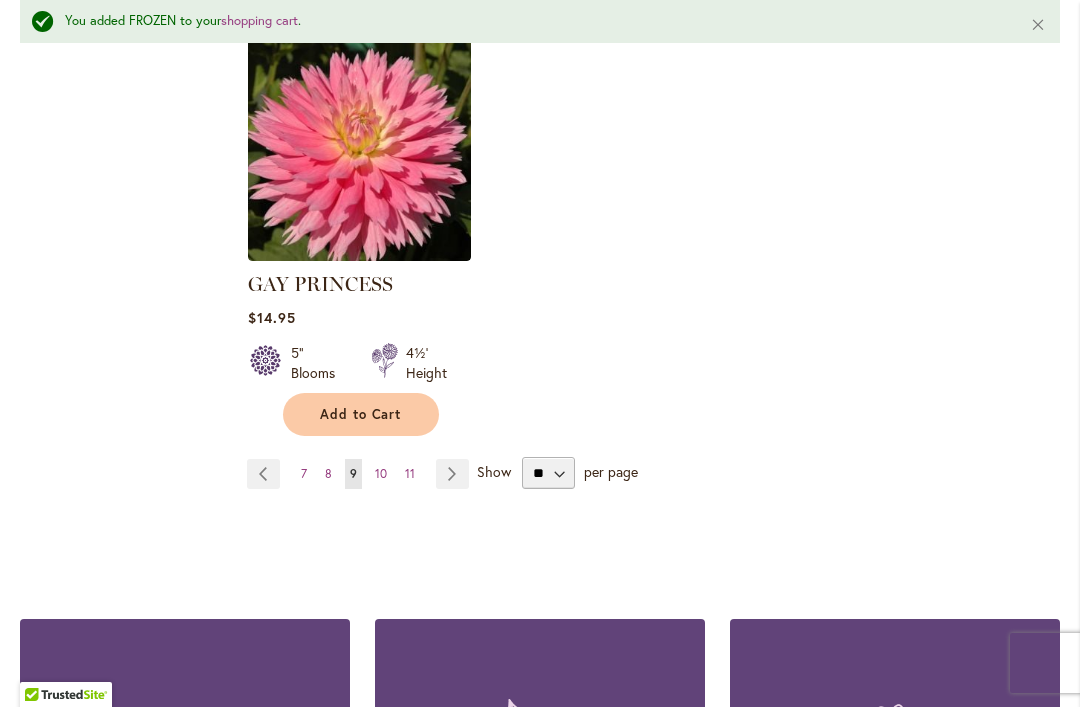 scroll, scrollTop: 2766, scrollLeft: 0, axis: vertical 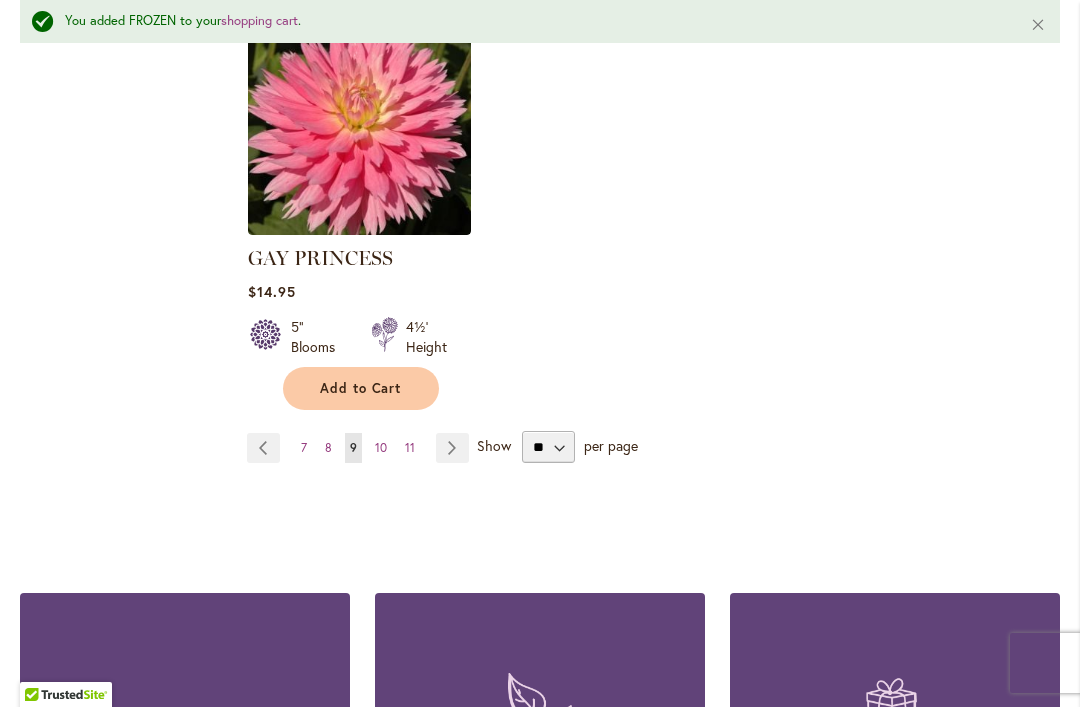 click on "10" at bounding box center (381, 447) 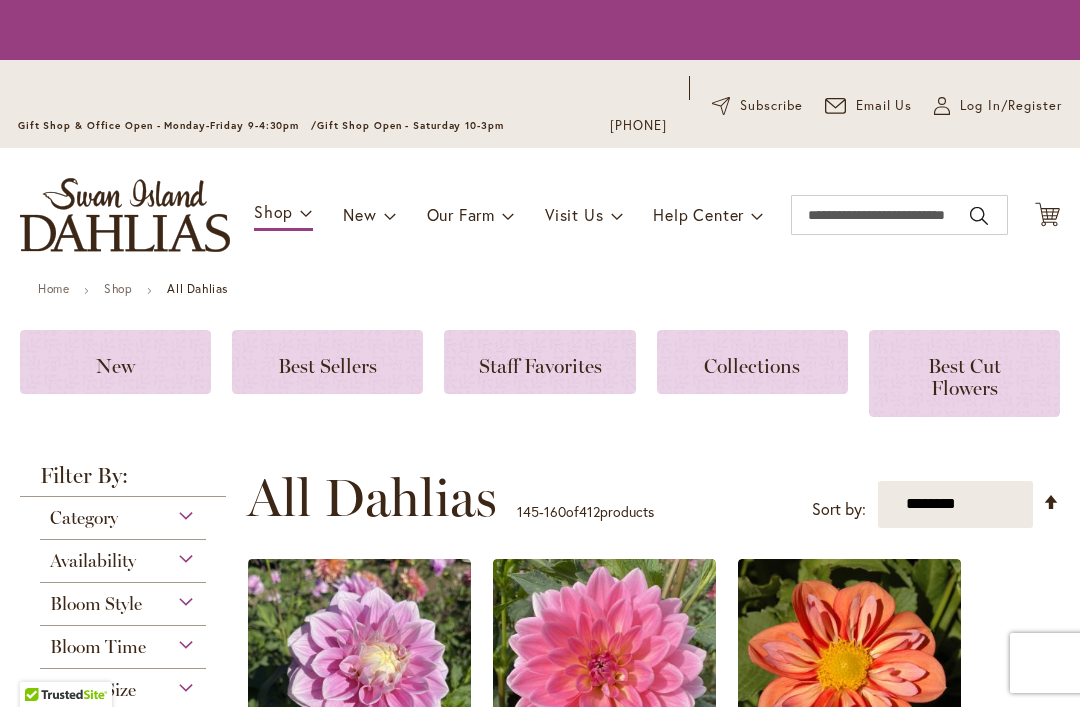 scroll, scrollTop: 0, scrollLeft: 0, axis: both 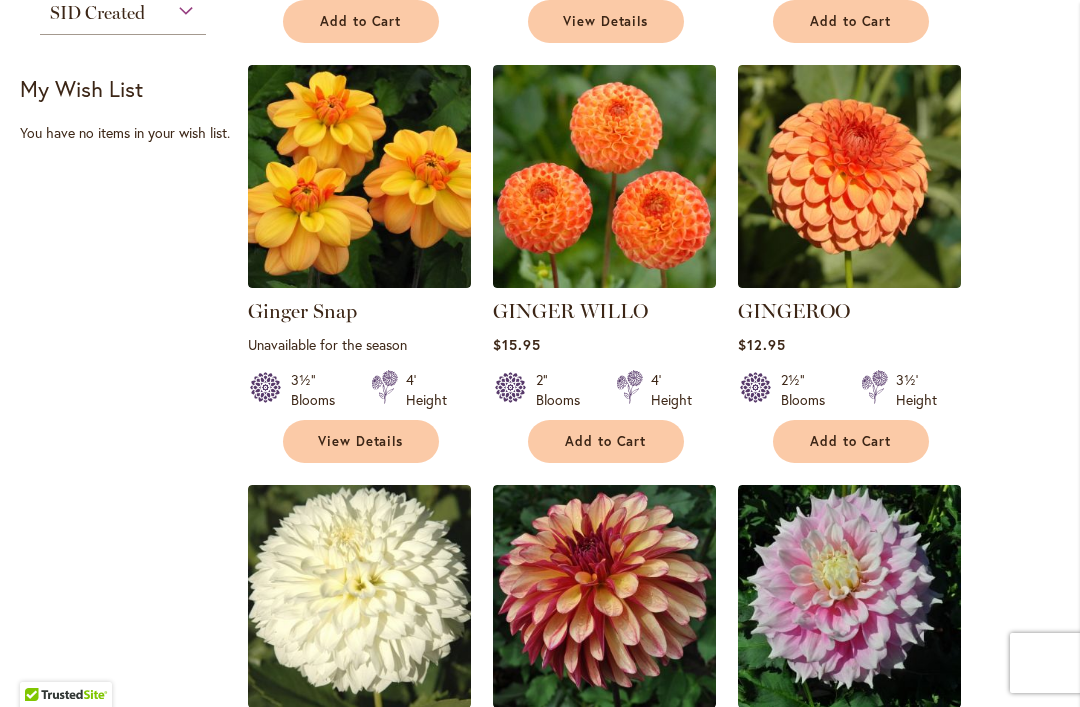 click on "Add to Cart" at bounding box center [851, 441] 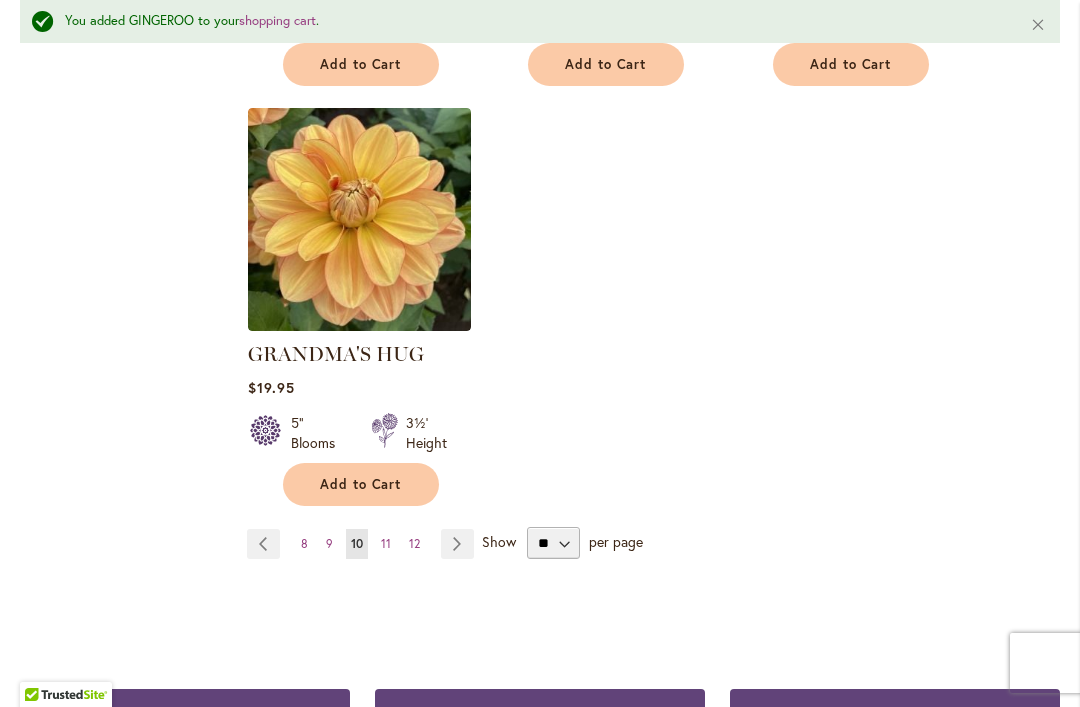 scroll, scrollTop: 2659, scrollLeft: 0, axis: vertical 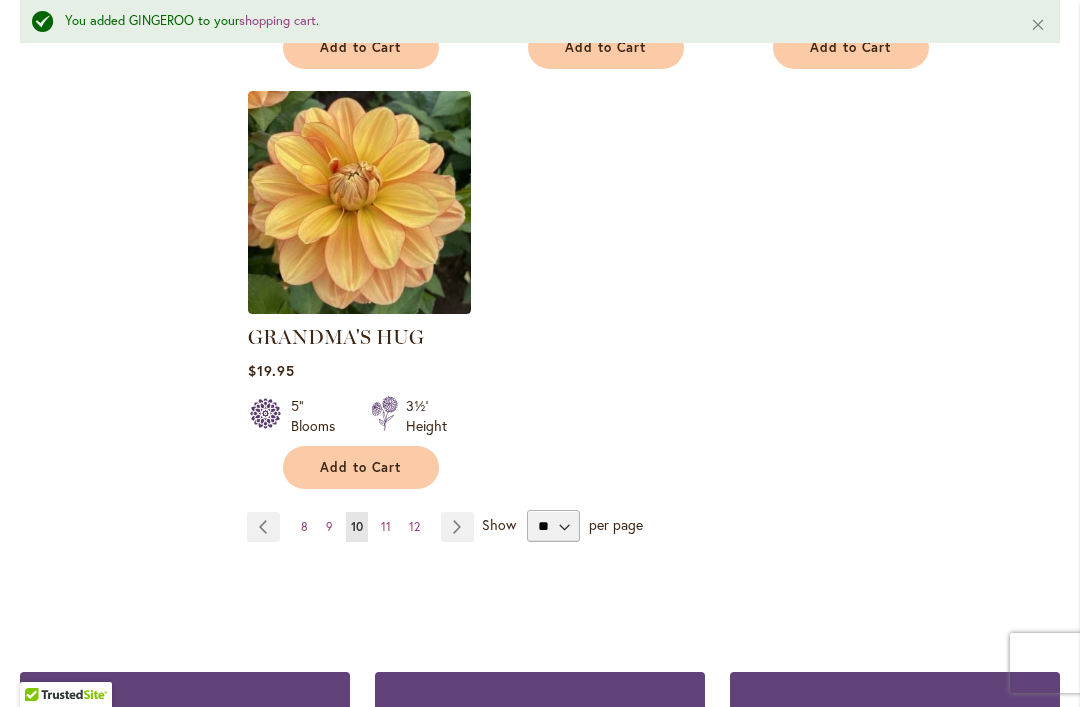 click on "Page
11" at bounding box center (386, 527) 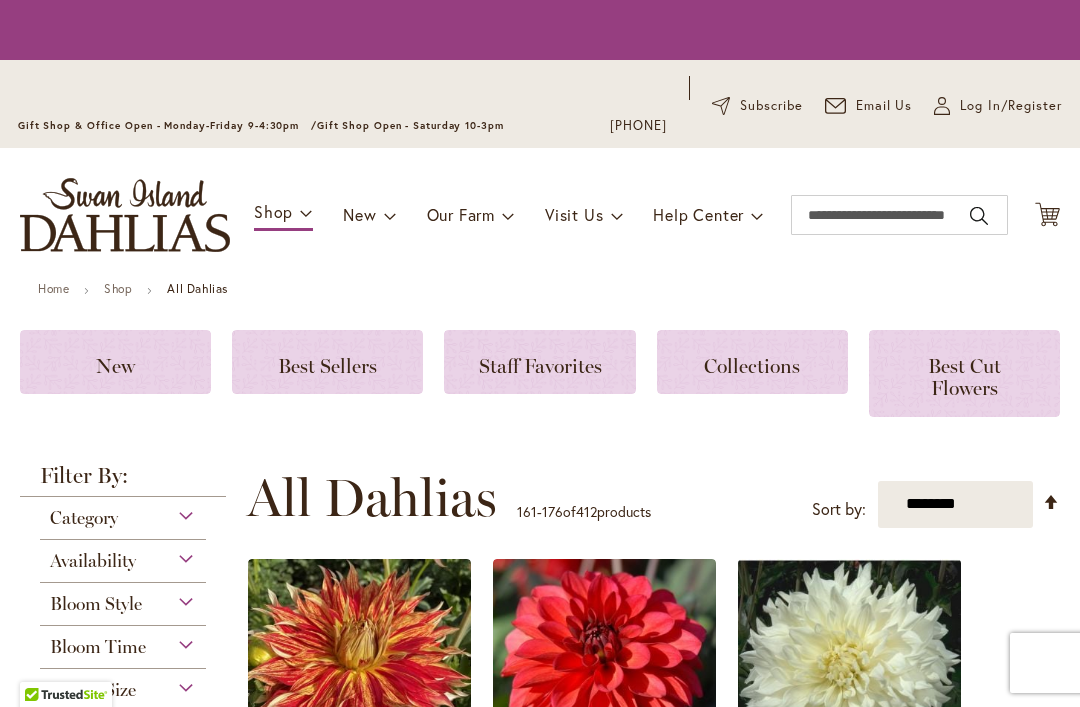 scroll, scrollTop: 0, scrollLeft: 0, axis: both 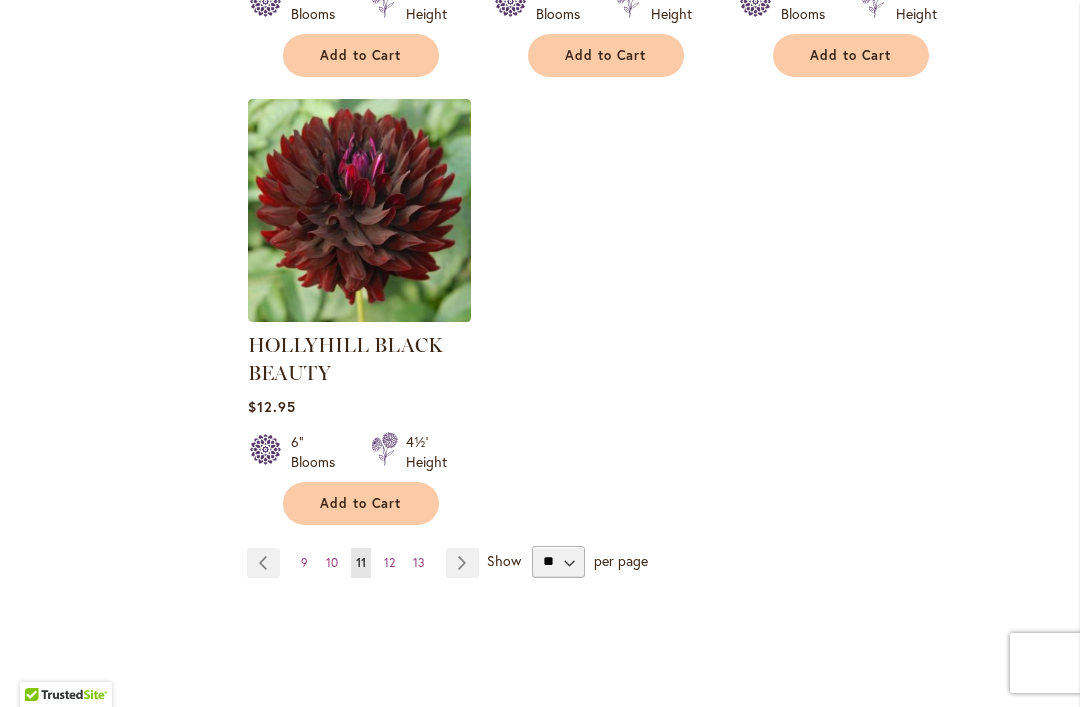 click on "12" at bounding box center [389, 562] 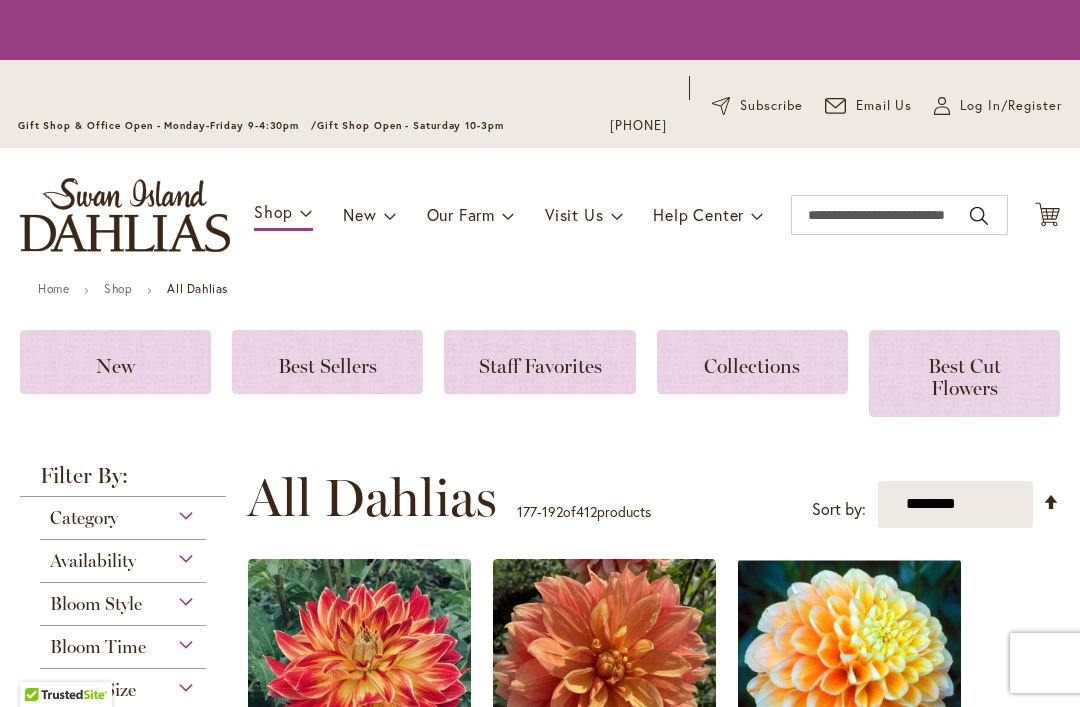 scroll, scrollTop: 0, scrollLeft: 0, axis: both 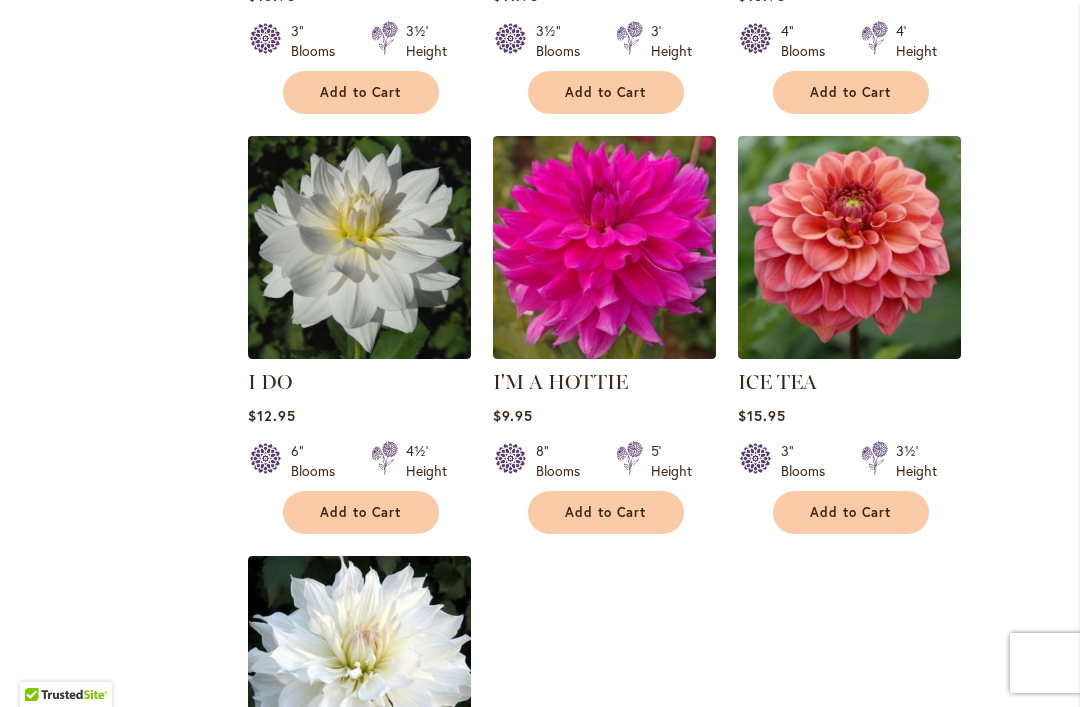 click on "Add to Cart" at bounding box center (851, 512) 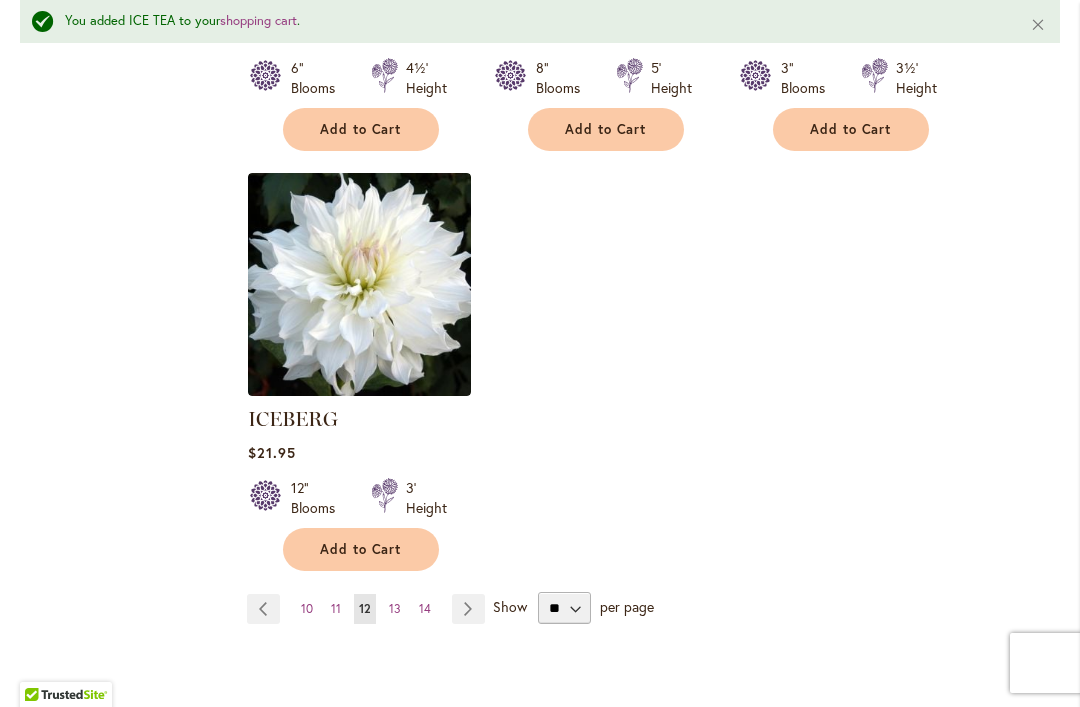 scroll, scrollTop: 2594, scrollLeft: 0, axis: vertical 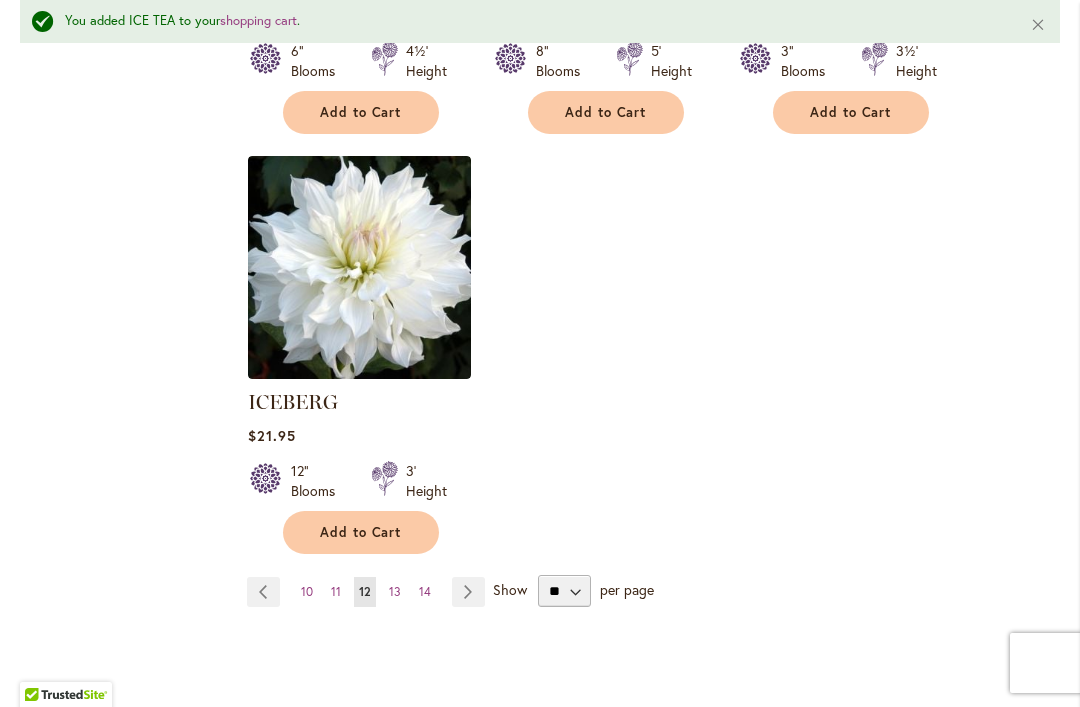 click on "Add to Cart" at bounding box center [361, 532] 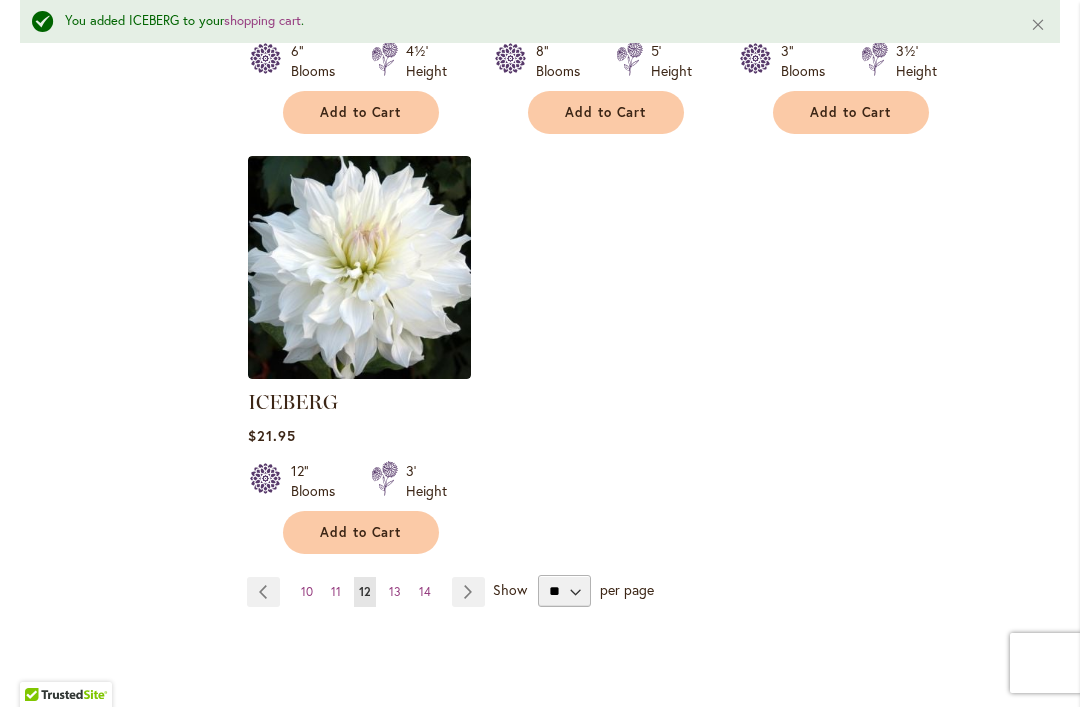 click on "13" at bounding box center [395, 591] 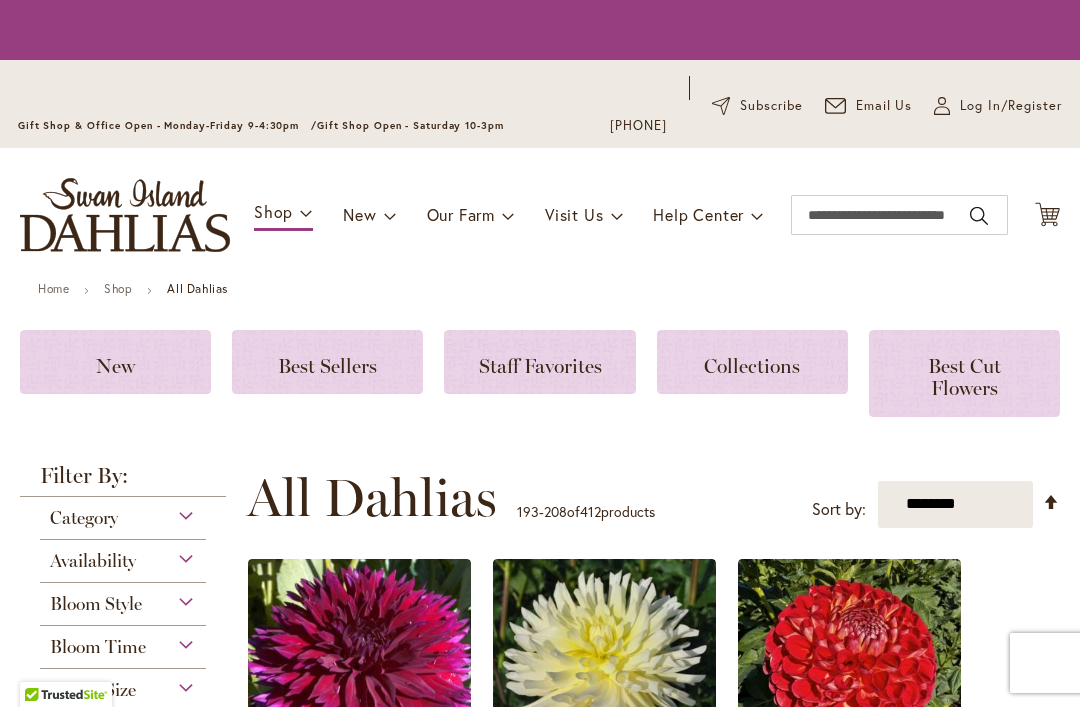 scroll, scrollTop: 0, scrollLeft: 0, axis: both 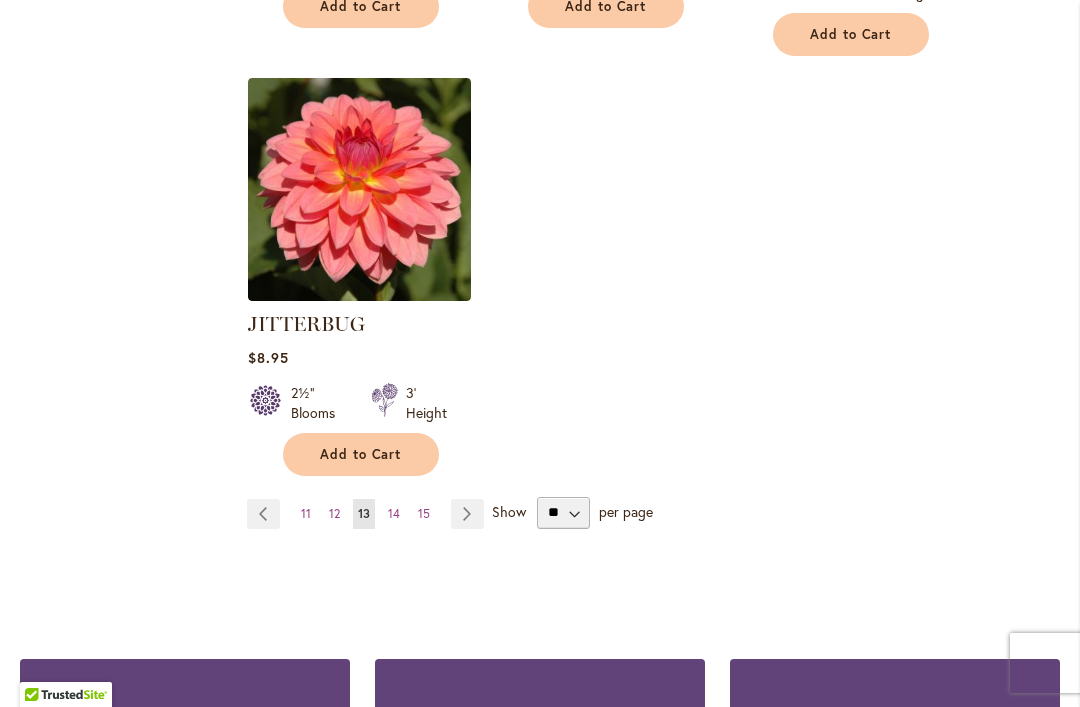 click on "14" at bounding box center (394, 513) 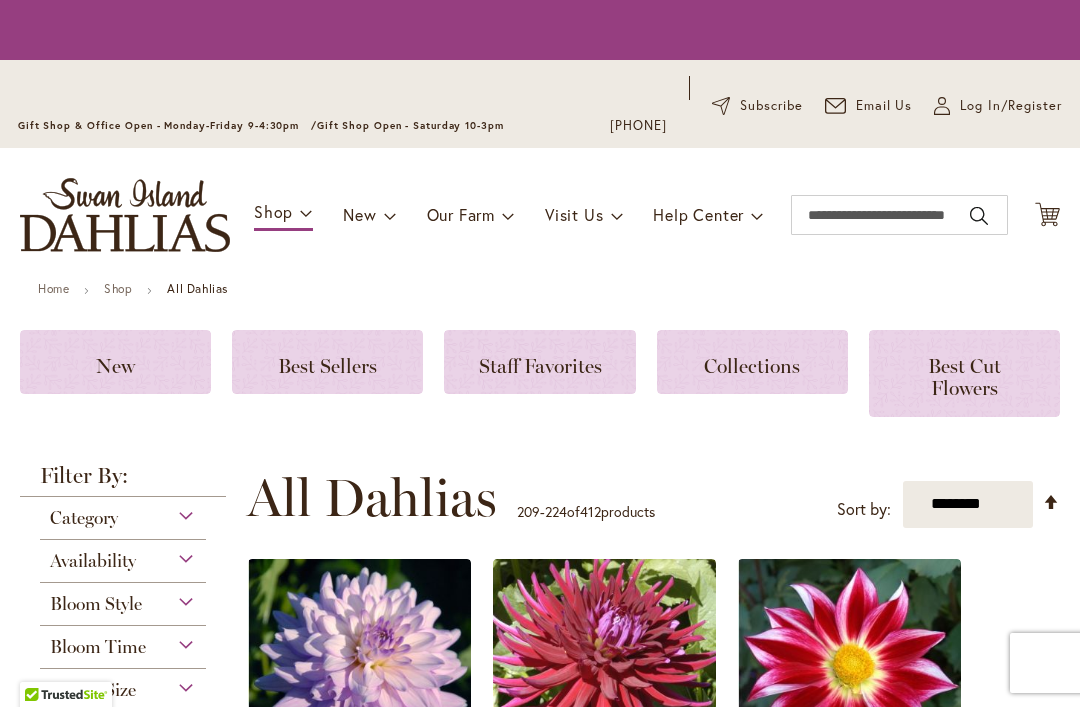 scroll, scrollTop: 0, scrollLeft: 0, axis: both 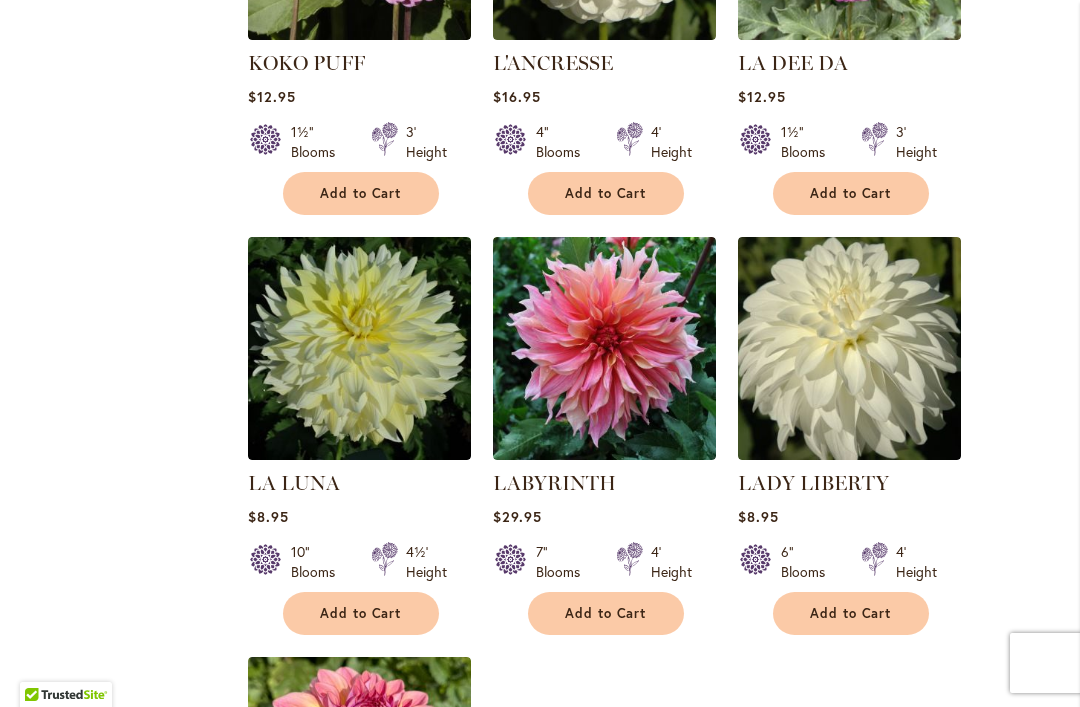 click on "Add to Cart" at bounding box center [851, 613] 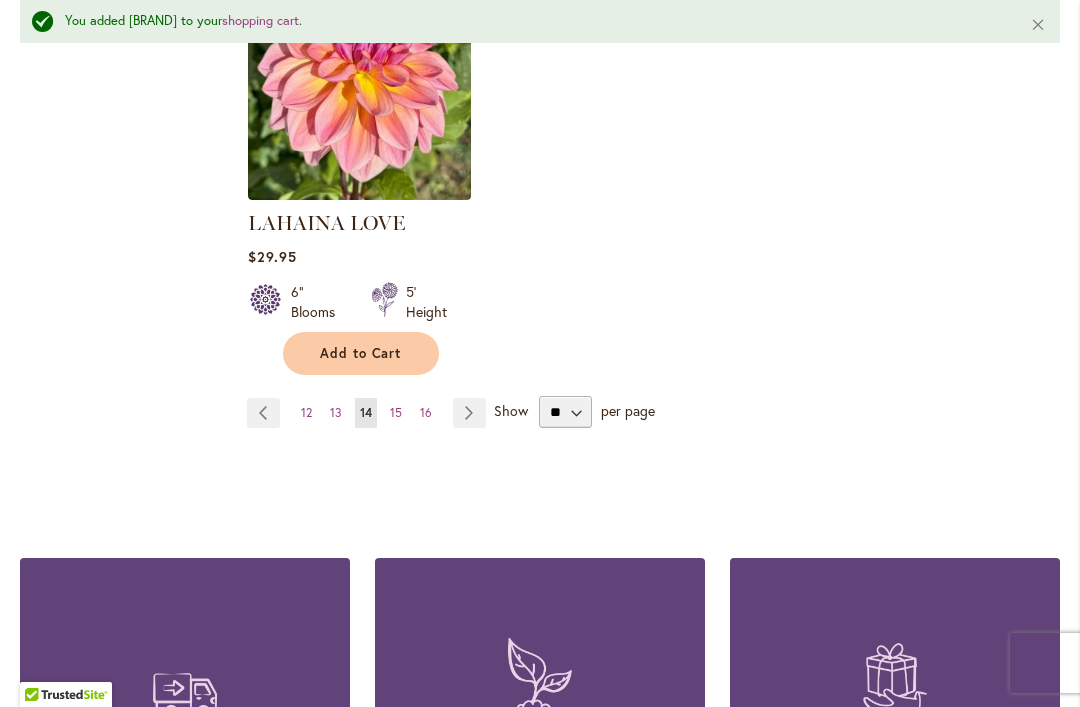 scroll, scrollTop: 2802, scrollLeft: 0, axis: vertical 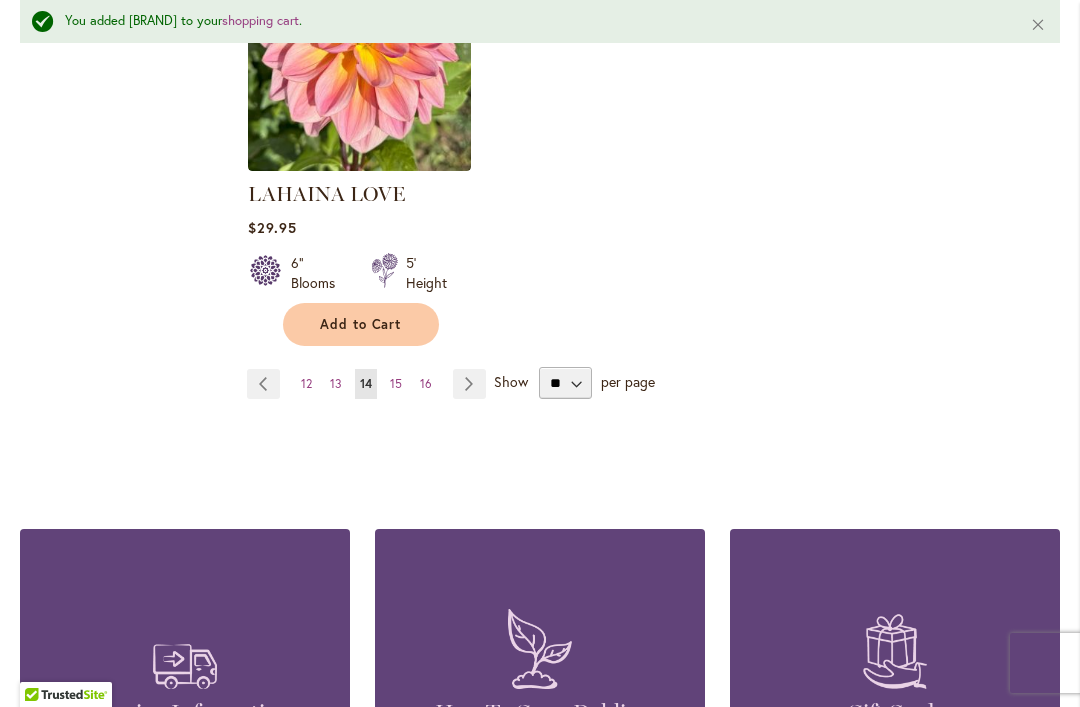 click on "15" at bounding box center [396, 383] 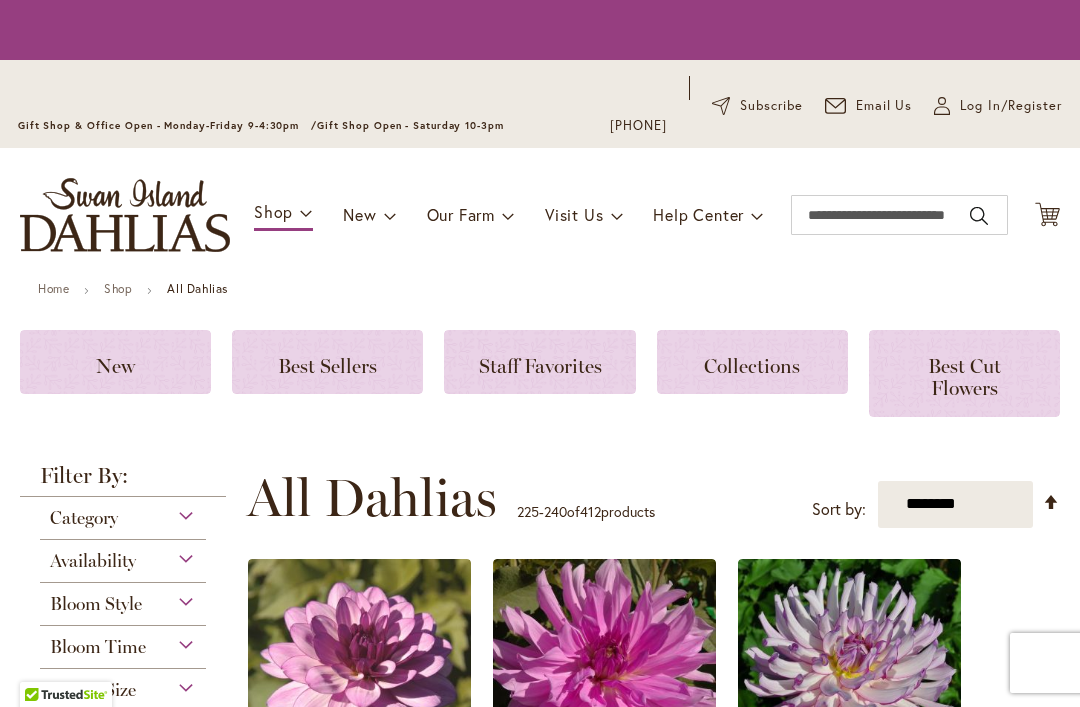 scroll, scrollTop: 0, scrollLeft: 0, axis: both 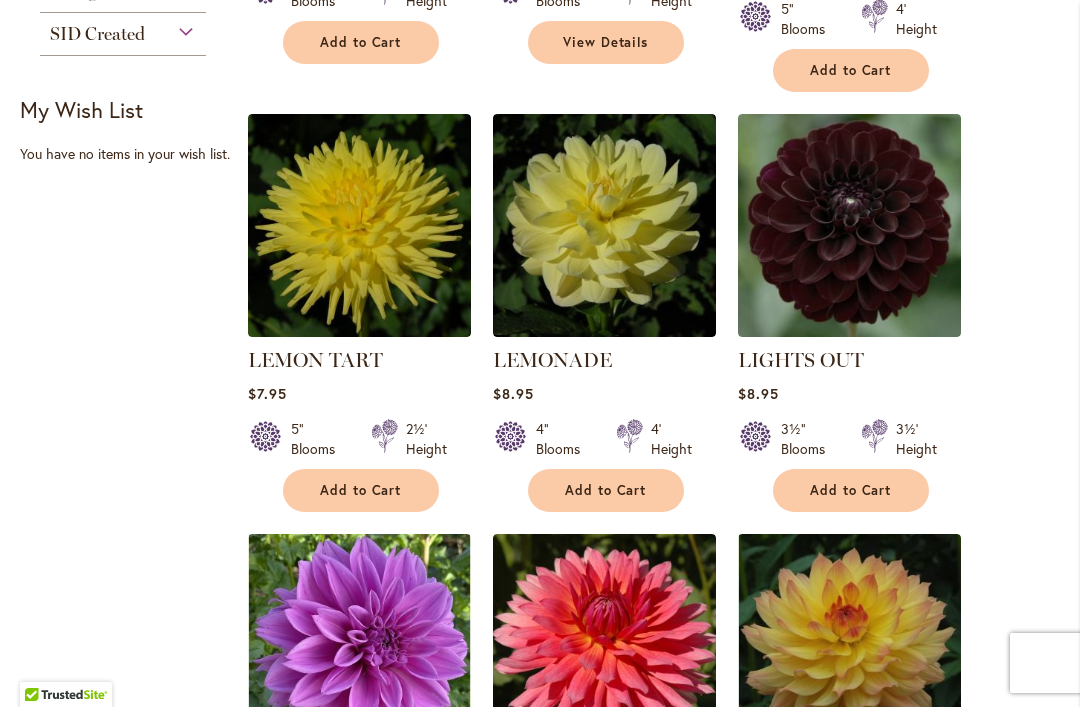 click on "Add to Cart" at bounding box center [851, 490] 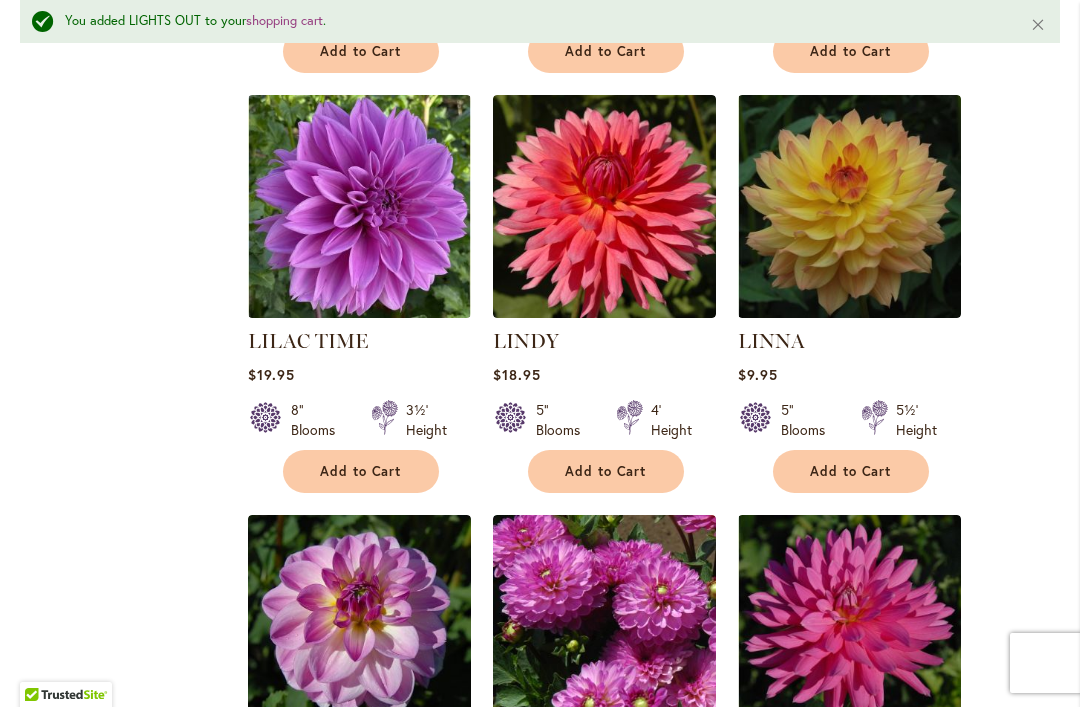 scroll, scrollTop: 1426, scrollLeft: 0, axis: vertical 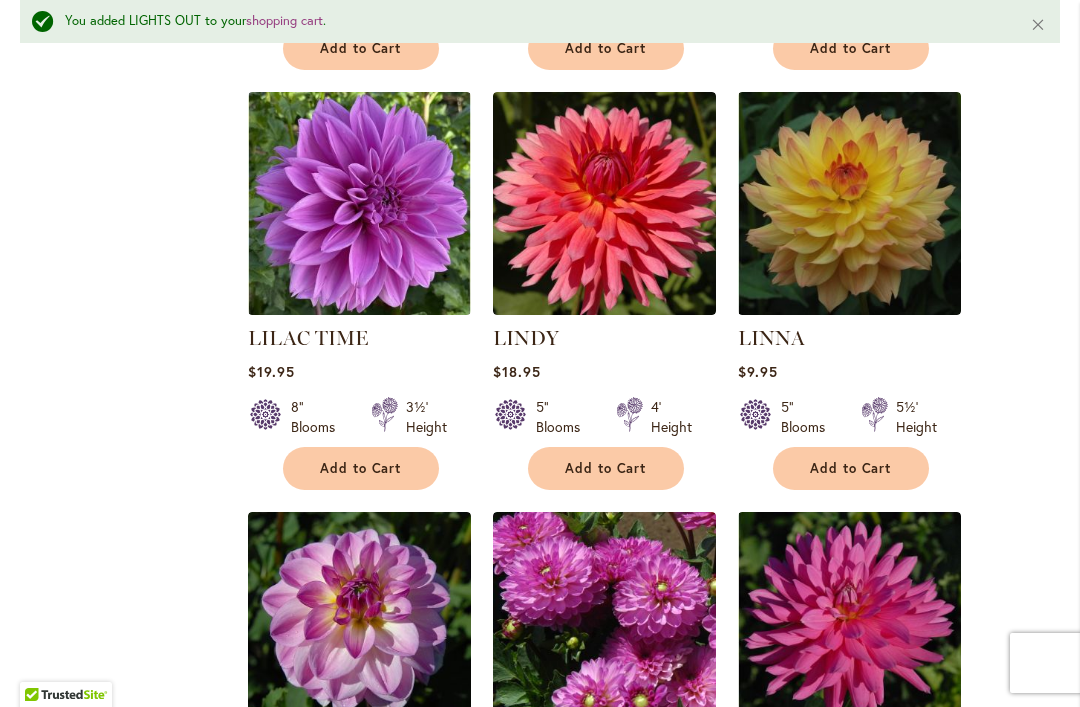 click on "Add to Cart" at bounding box center [361, 468] 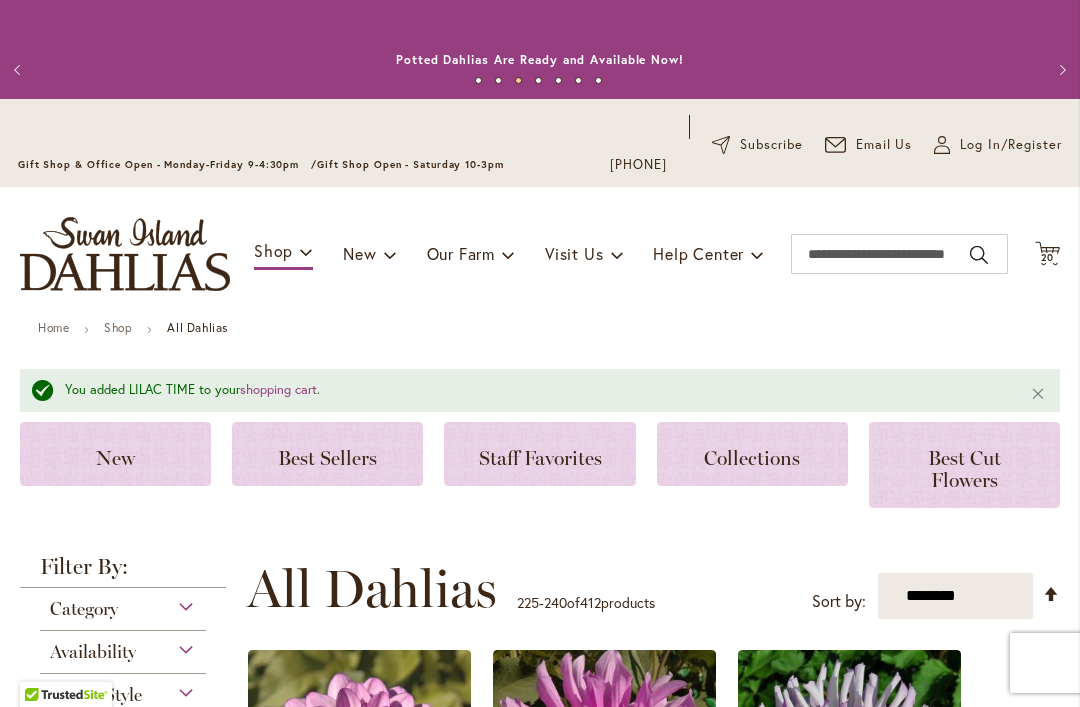 scroll, scrollTop: 0, scrollLeft: 0, axis: both 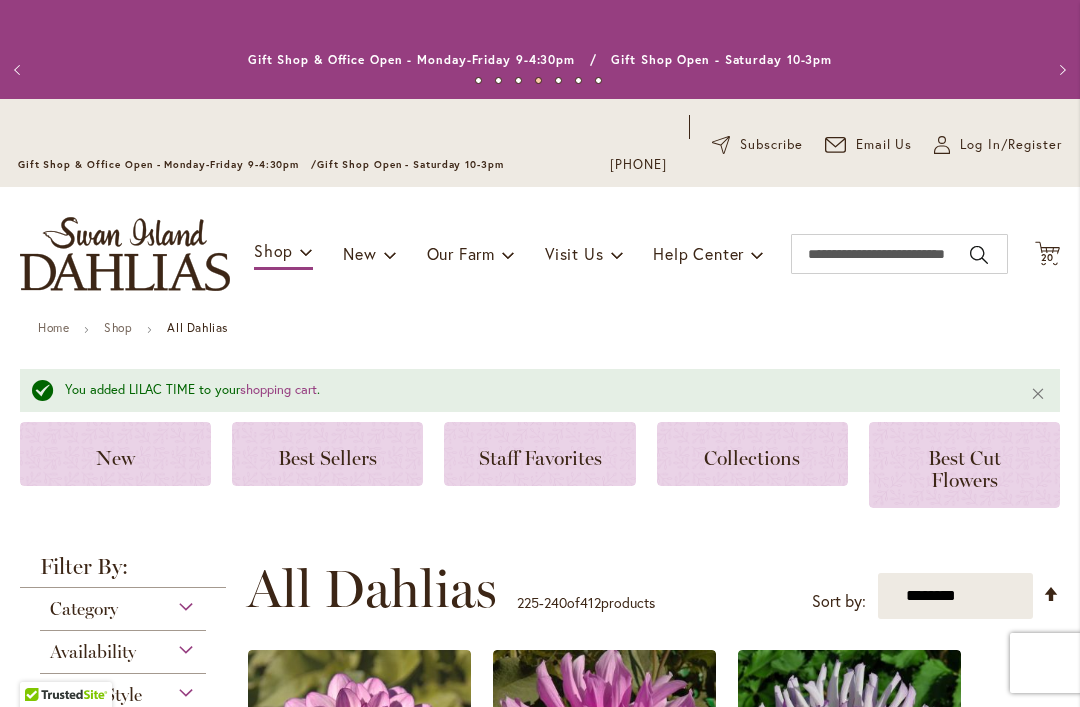 click on "20" at bounding box center (1048, 257) 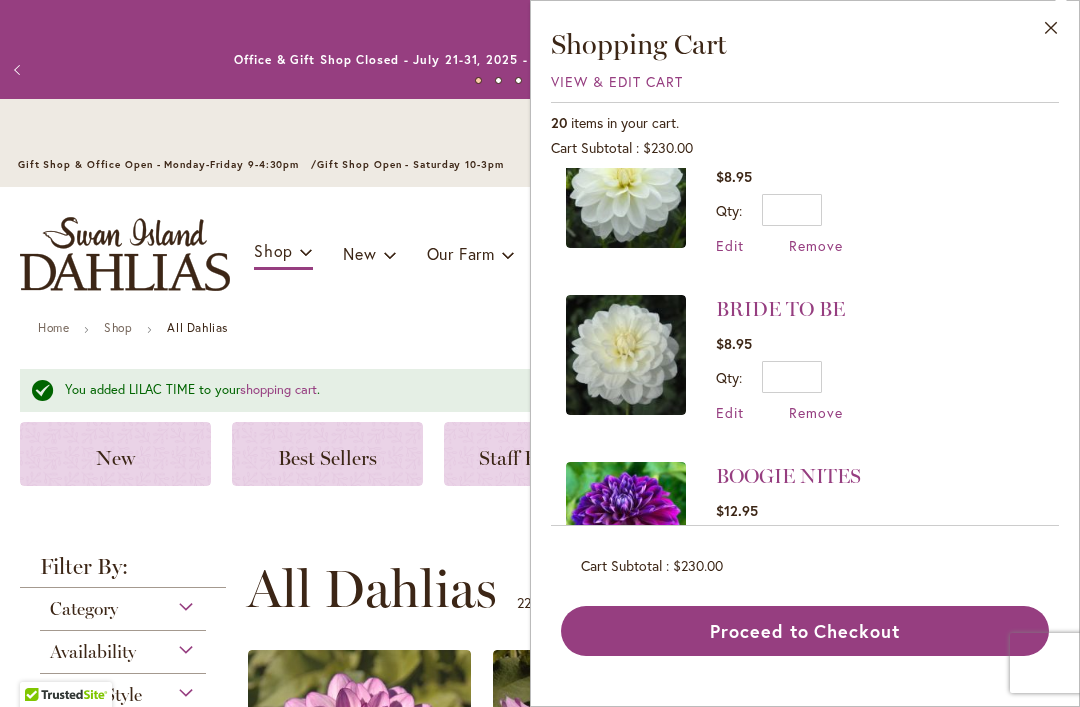 scroll, scrollTop: 1901, scrollLeft: 0, axis: vertical 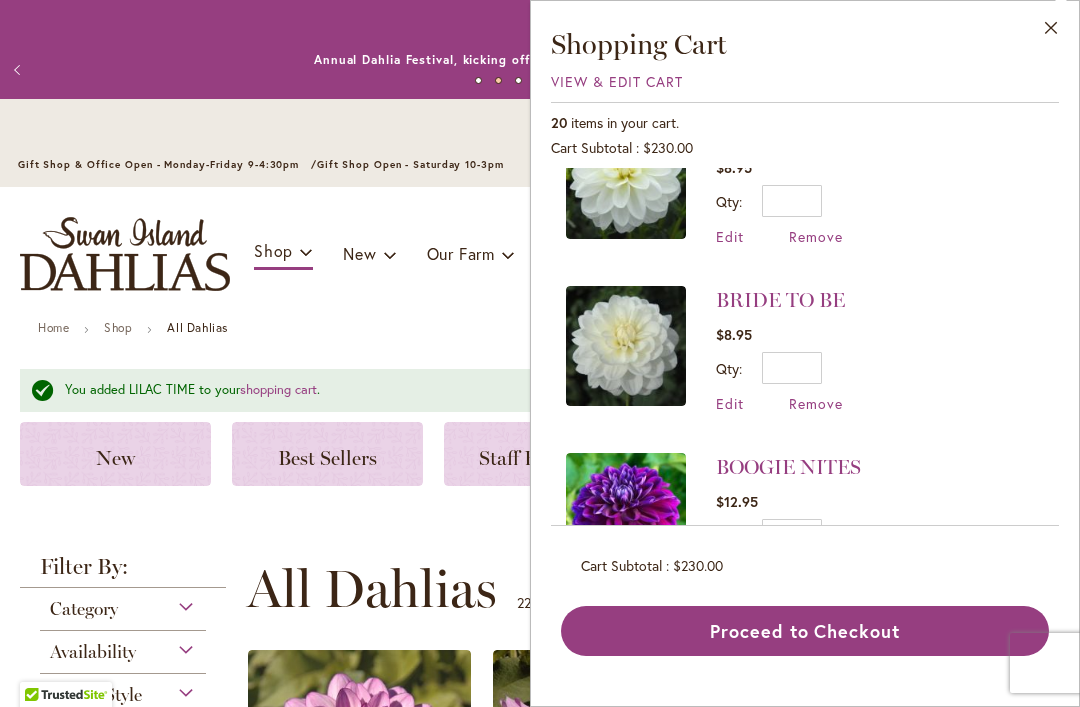 click on "Proceed to Checkout" at bounding box center [805, 631] 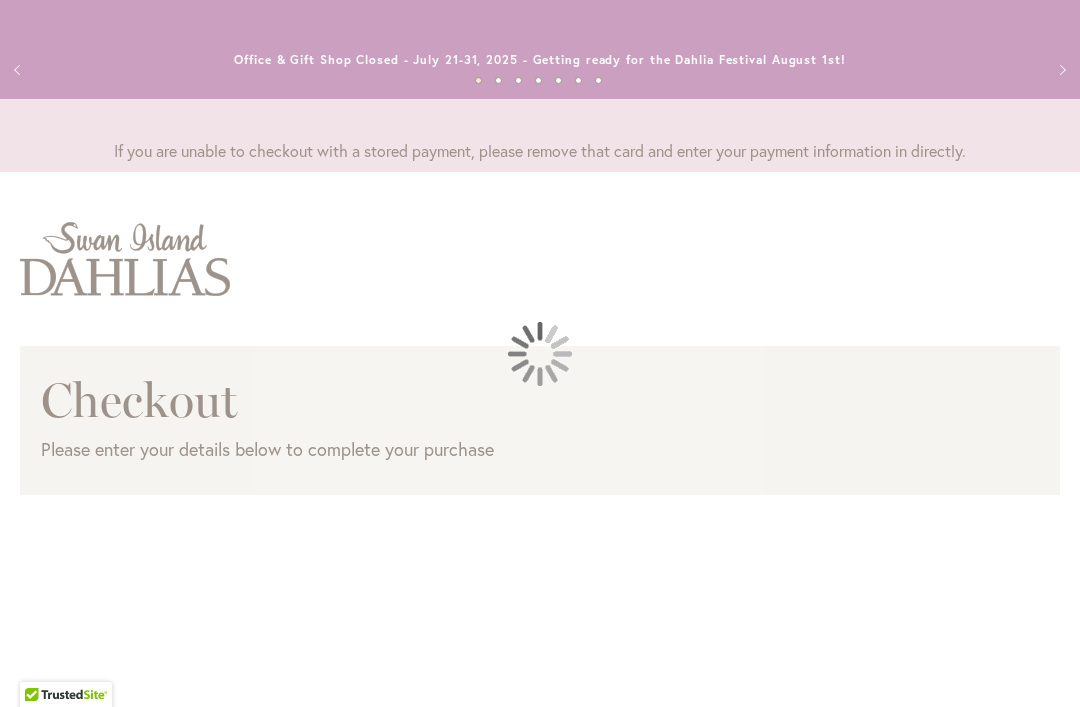 scroll, scrollTop: 0, scrollLeft: 0, axis: both 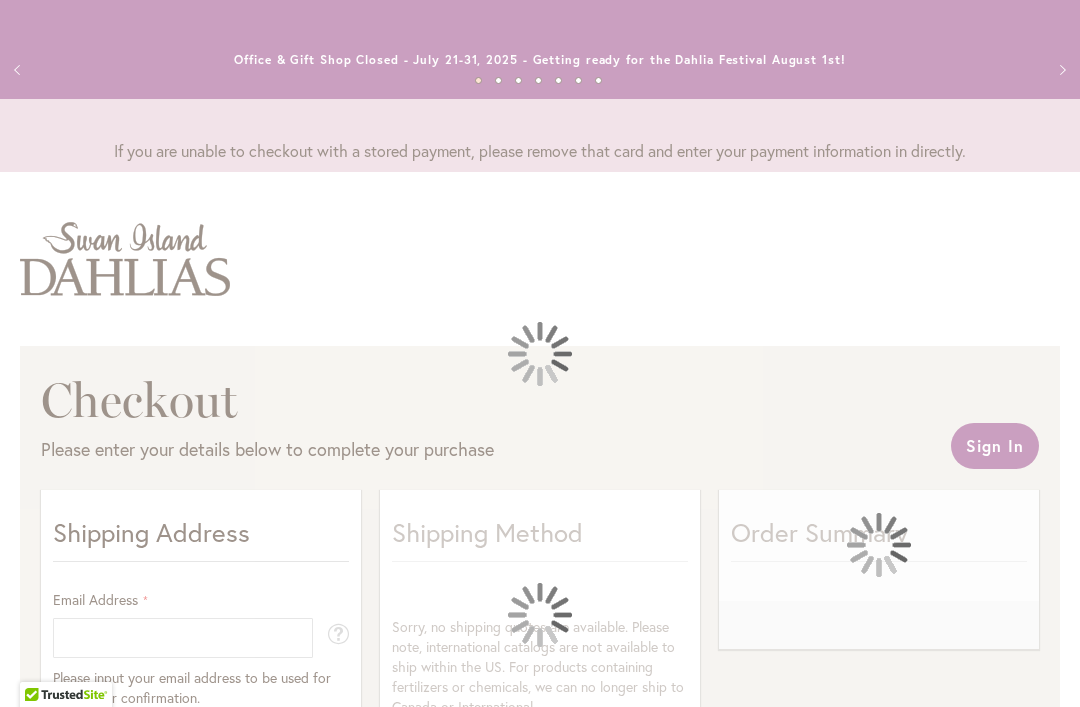 select on "**" 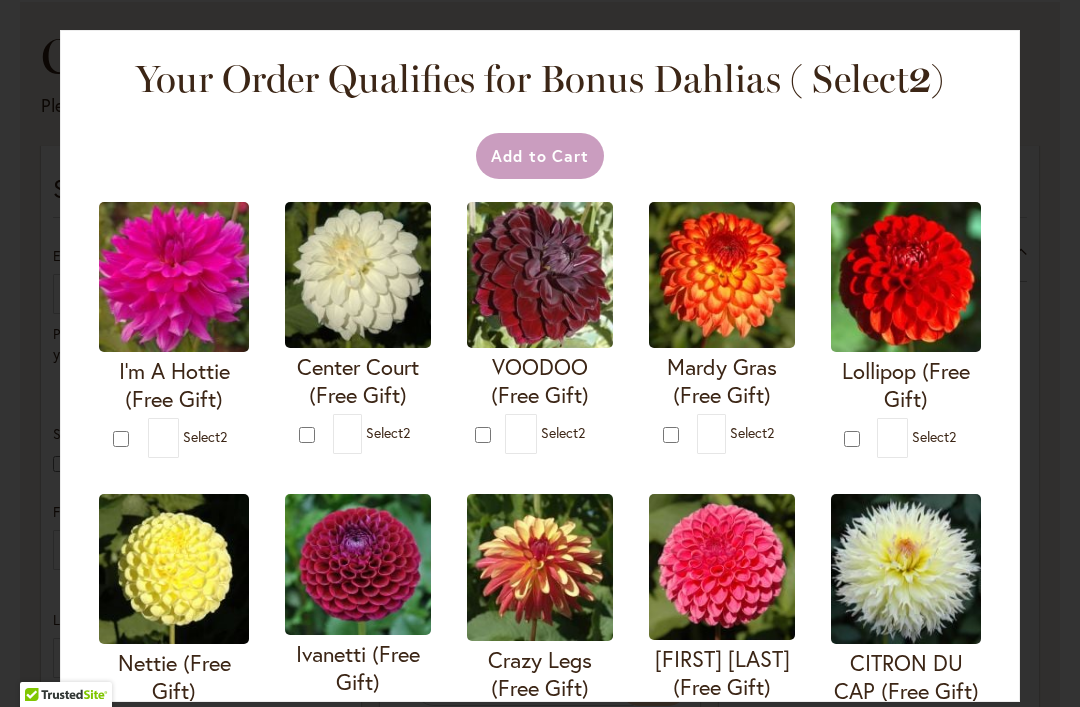scroll, scrollTop: 346, scrollLeft: 0, axis: vertical 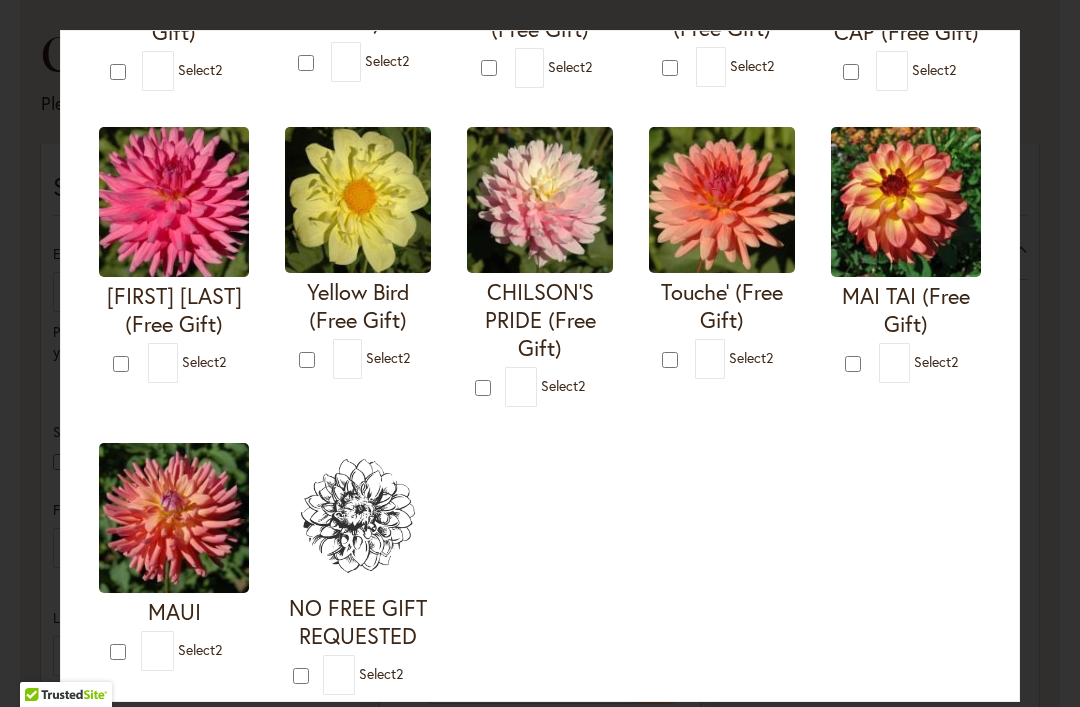 type on "*" 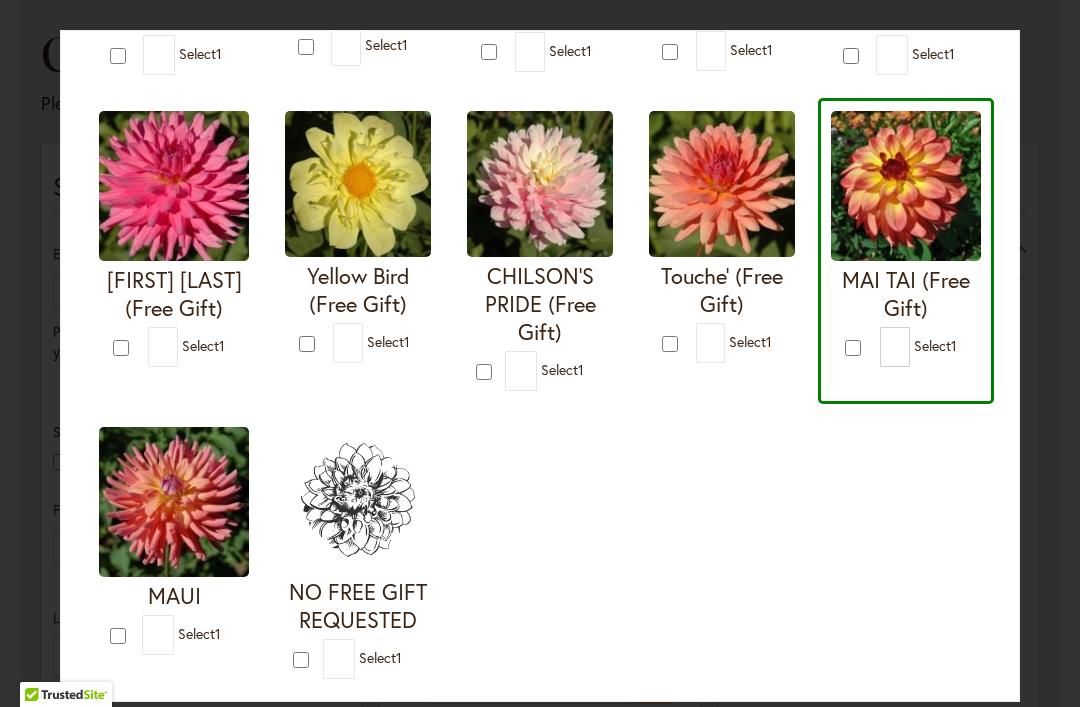 scroll, scrollTop: 679, scrollLeft: 0, axis: vertical 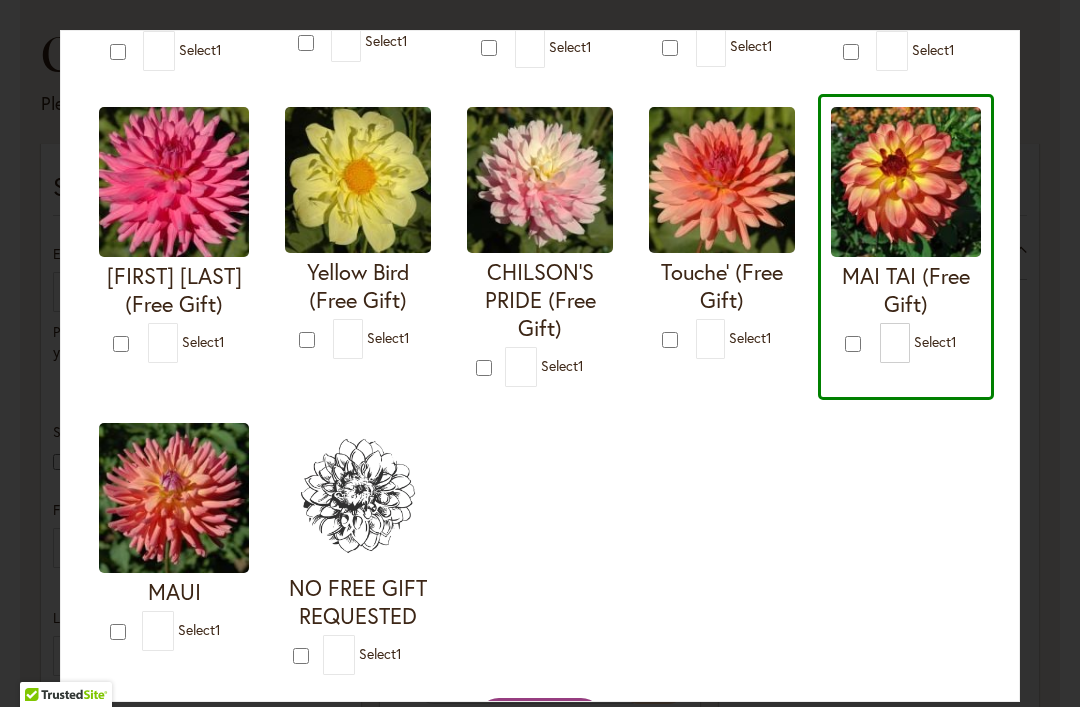 type on "*" 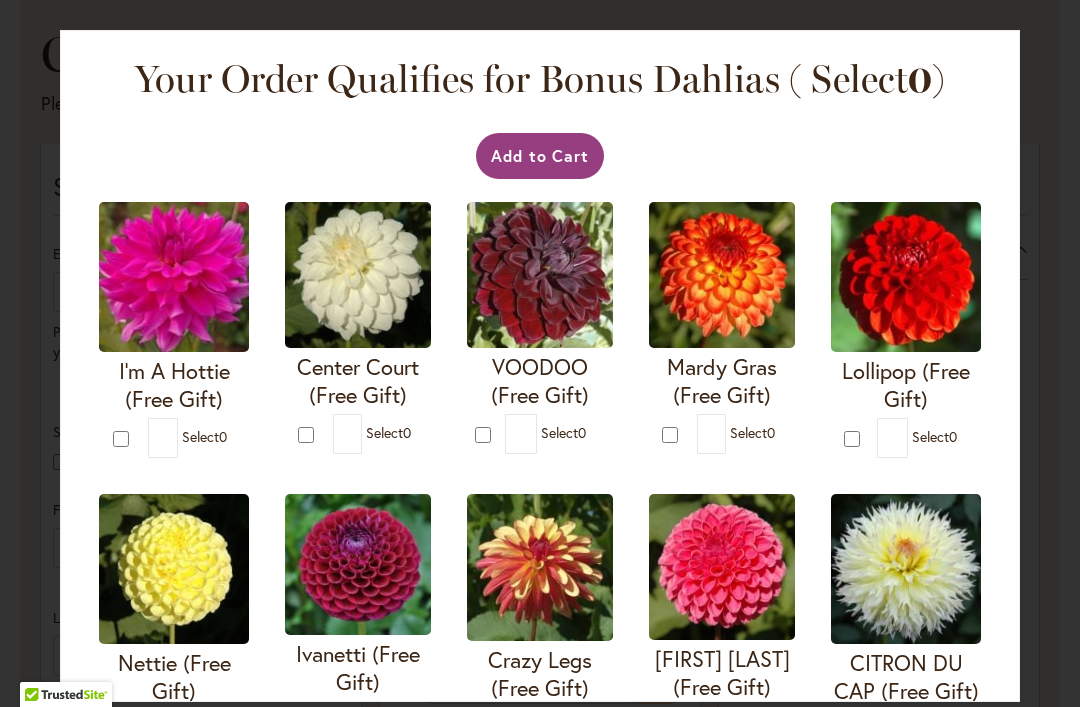 scroll, scrollTop: 0, scrollLeft: 0, axis: both 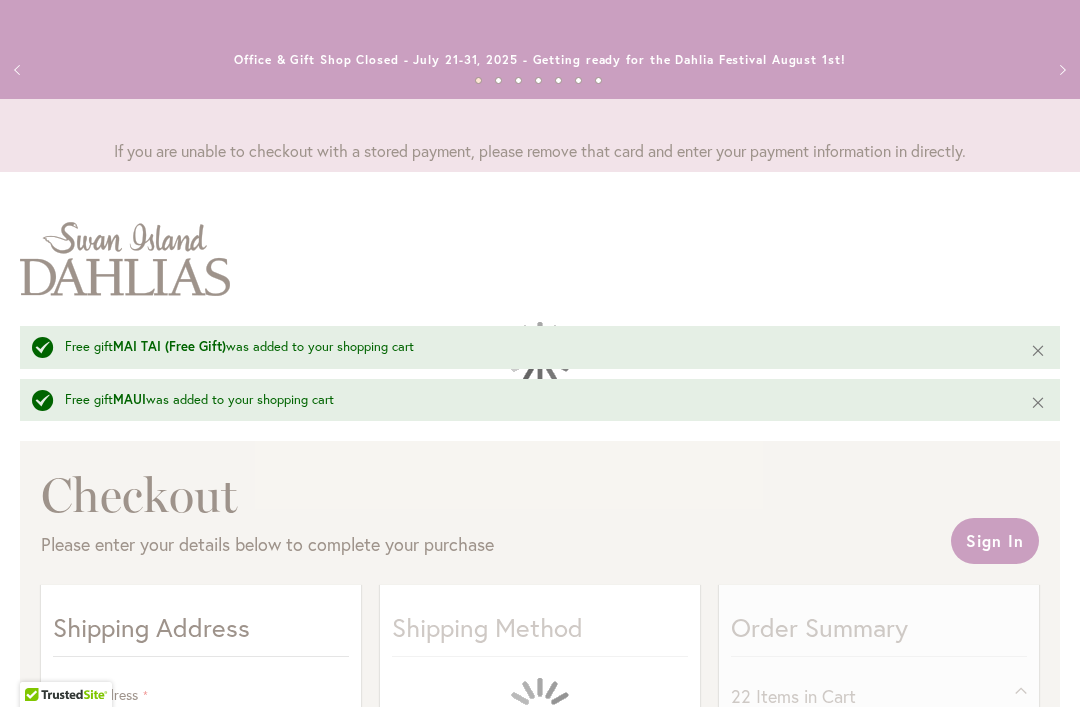 select on "**" 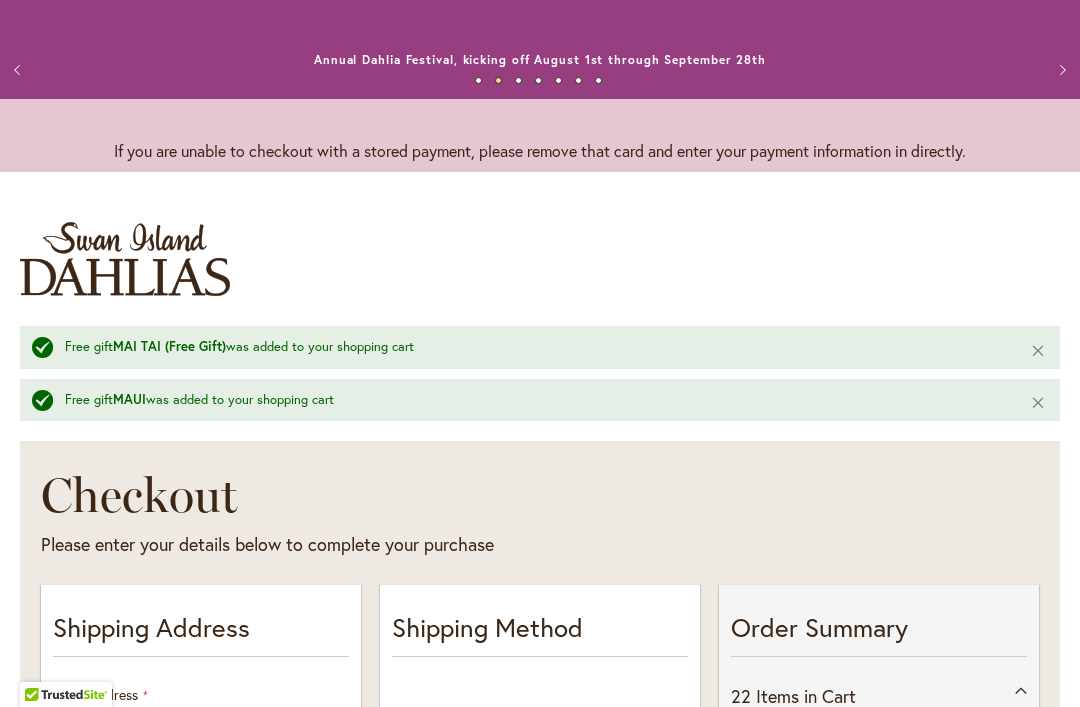 scroll, scrollTop: 0, scrollLeft: 0, axis: both 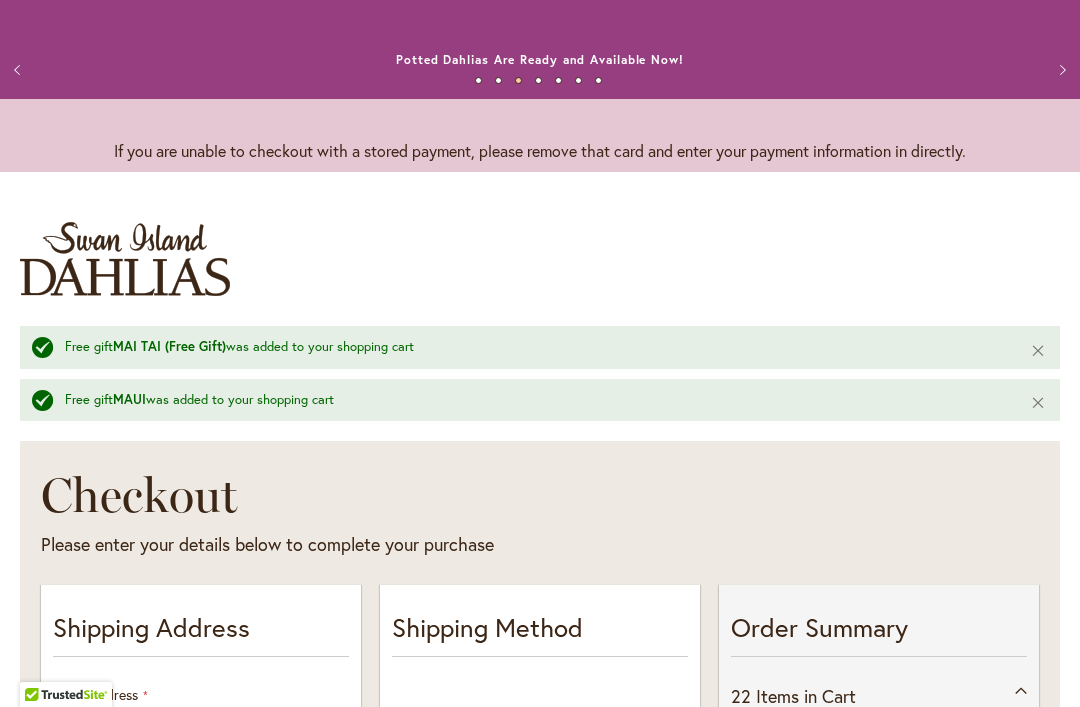 click on "Previous" at bounding box center (20, 70) 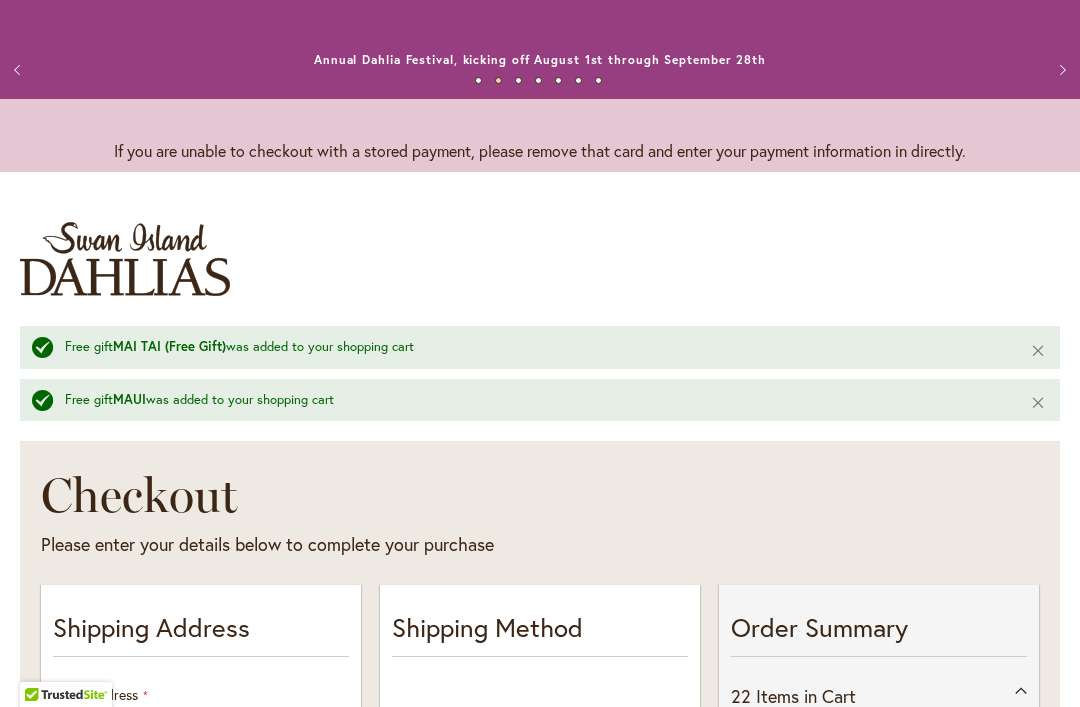click on "Previous" at bounding box center (20, 70) 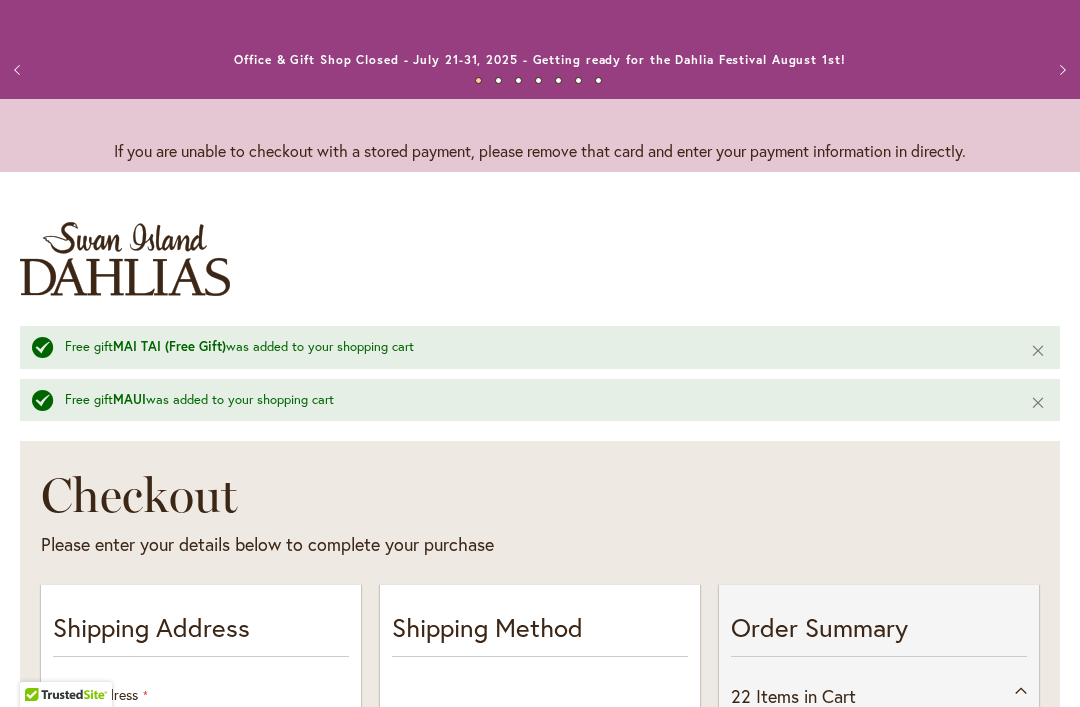 click on "Previous" at bounding box center (20, 70) 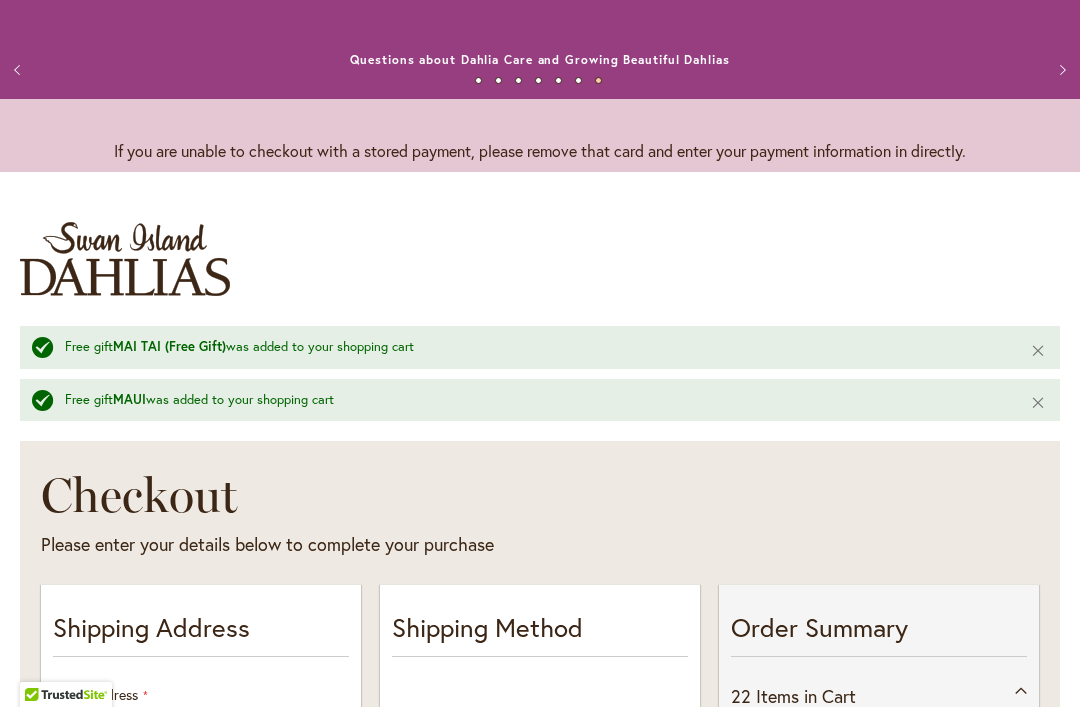 click on "Previous" at bounding box center (20, 70) 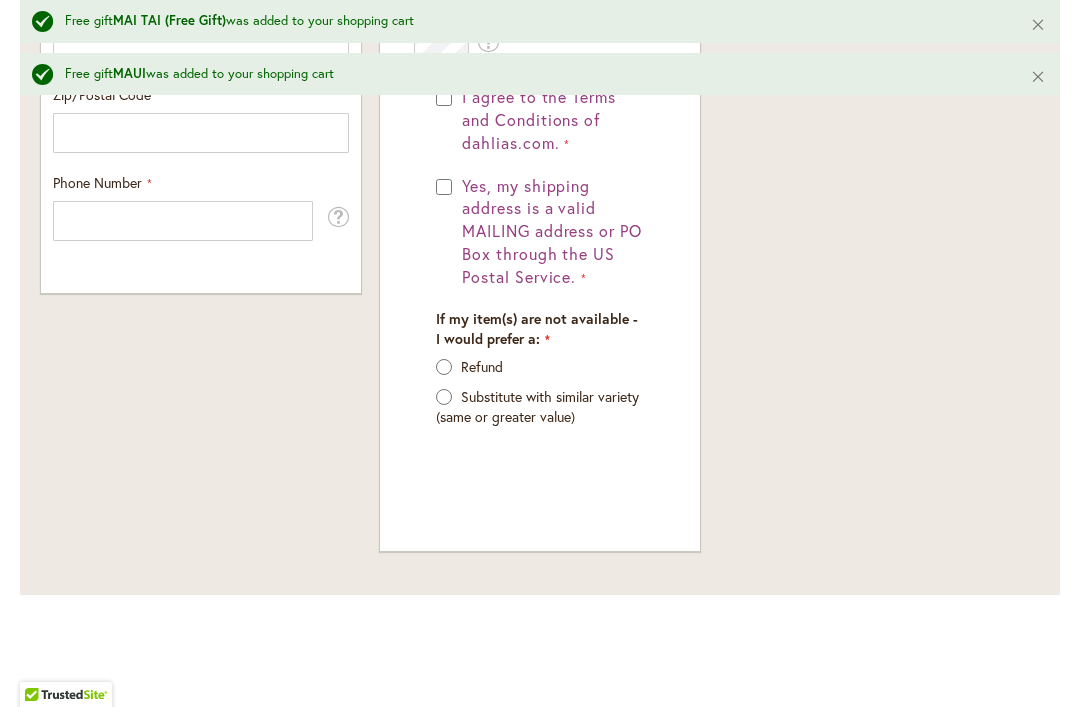 scroll, scrollTop: 1525, scrollLeft: 0, axis: vertical 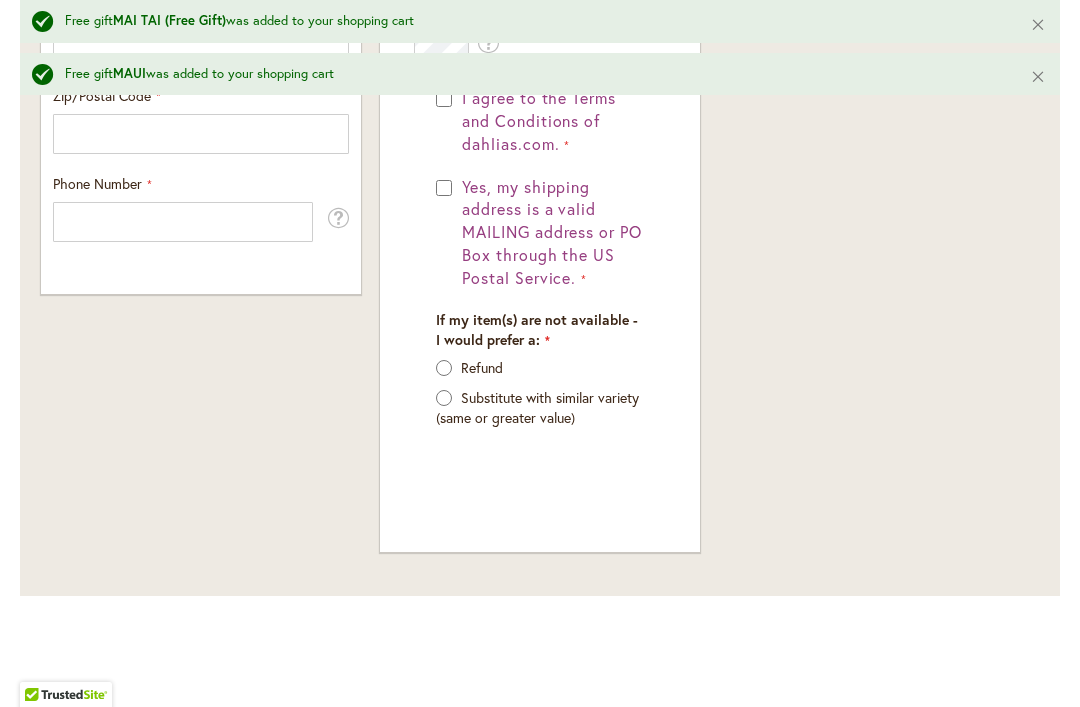 click on "Close" at bounding box center (1038, 24) 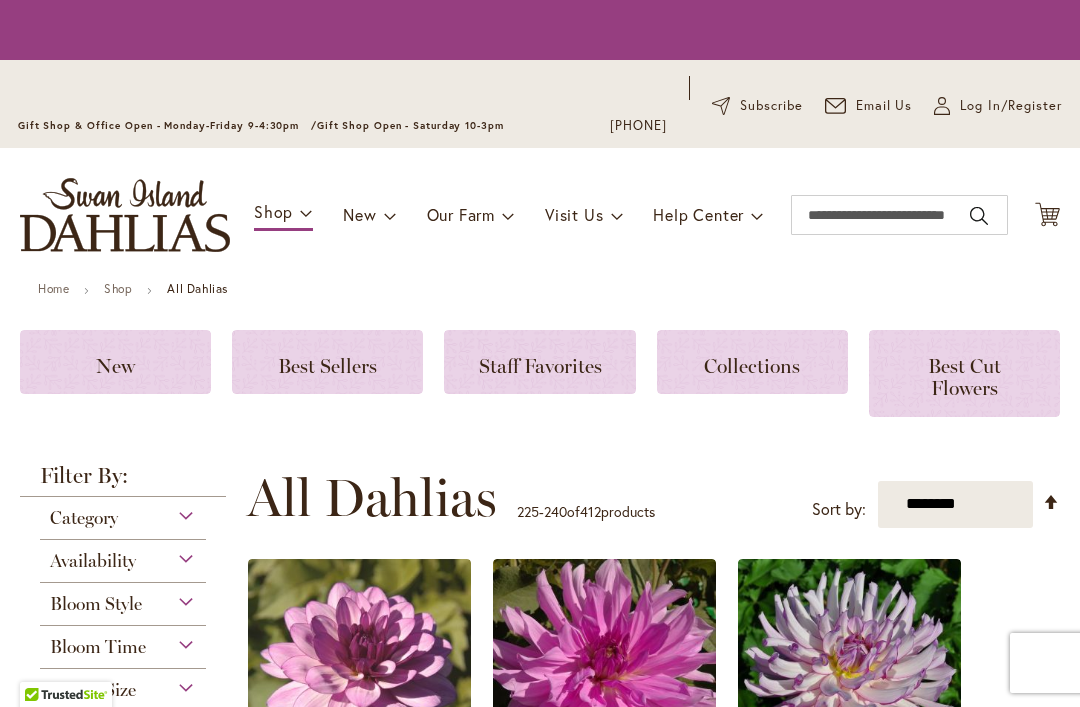 scroll, scrollTop: 0, scrollLeft: 0, axis: both 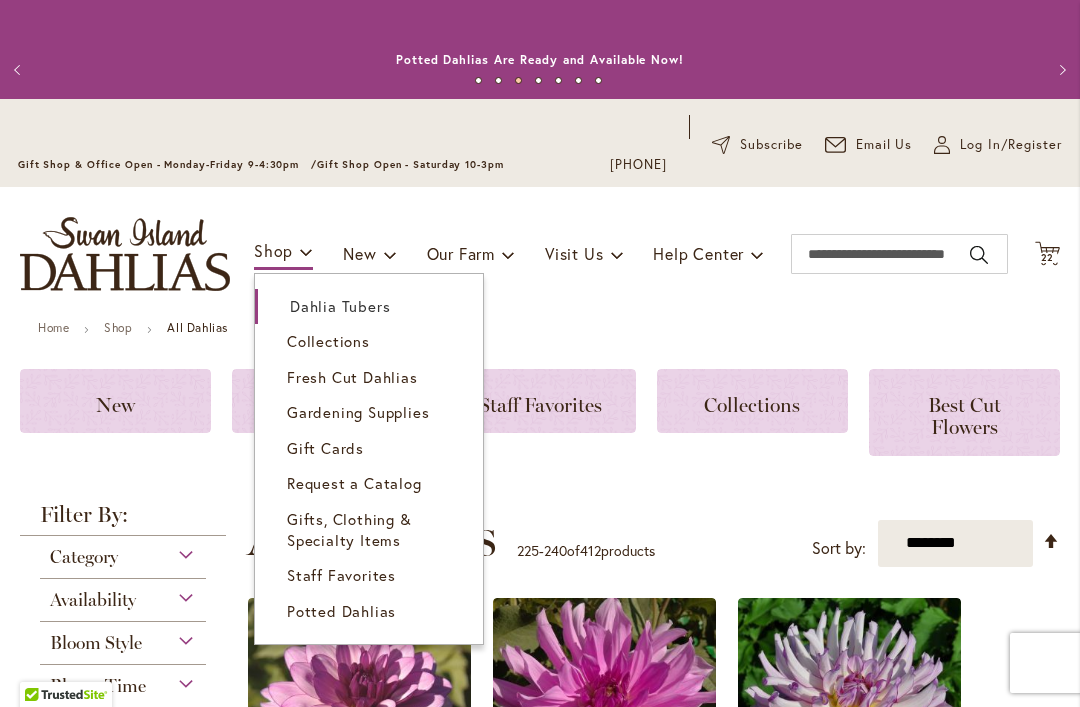click on "Home
Shop
All Dahlias" at bounding box center (540, 330) 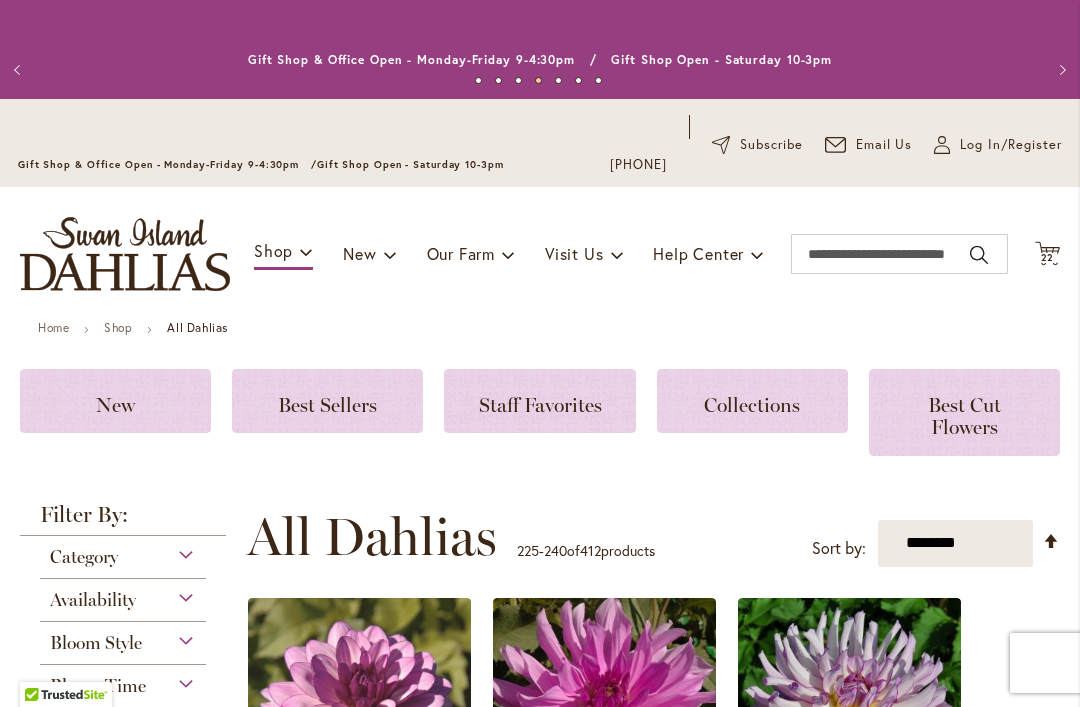 click on "22" at bounding box center [1048, 257] 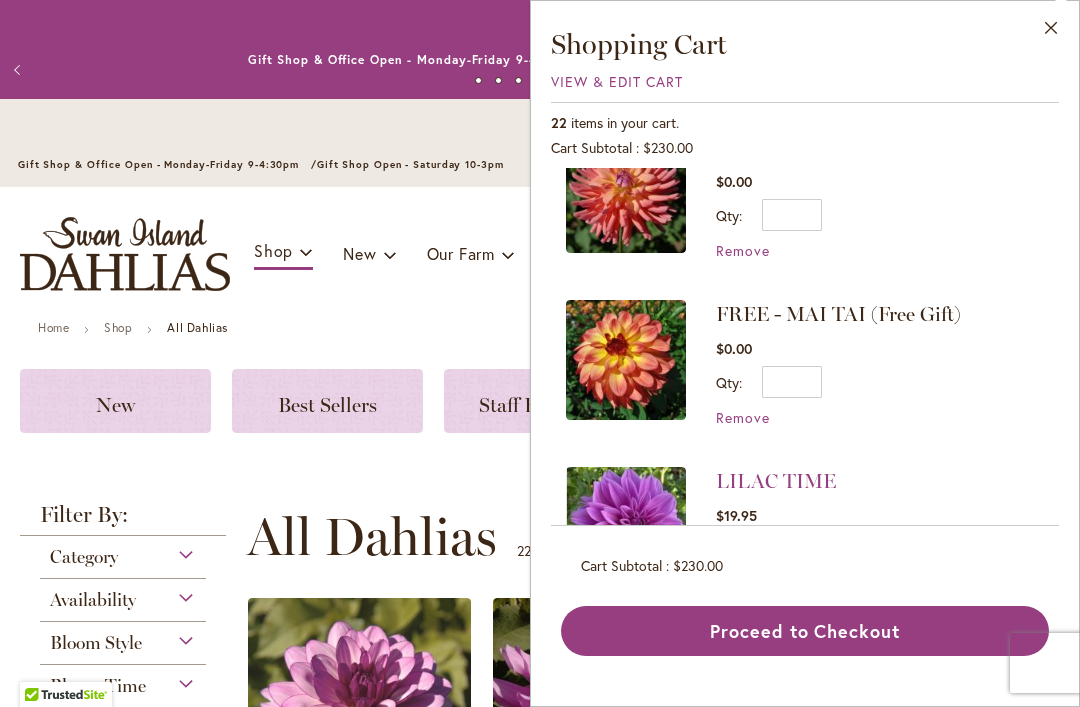 scroll, scrollTop: 118, scrollLeft: 0, axis: vertical 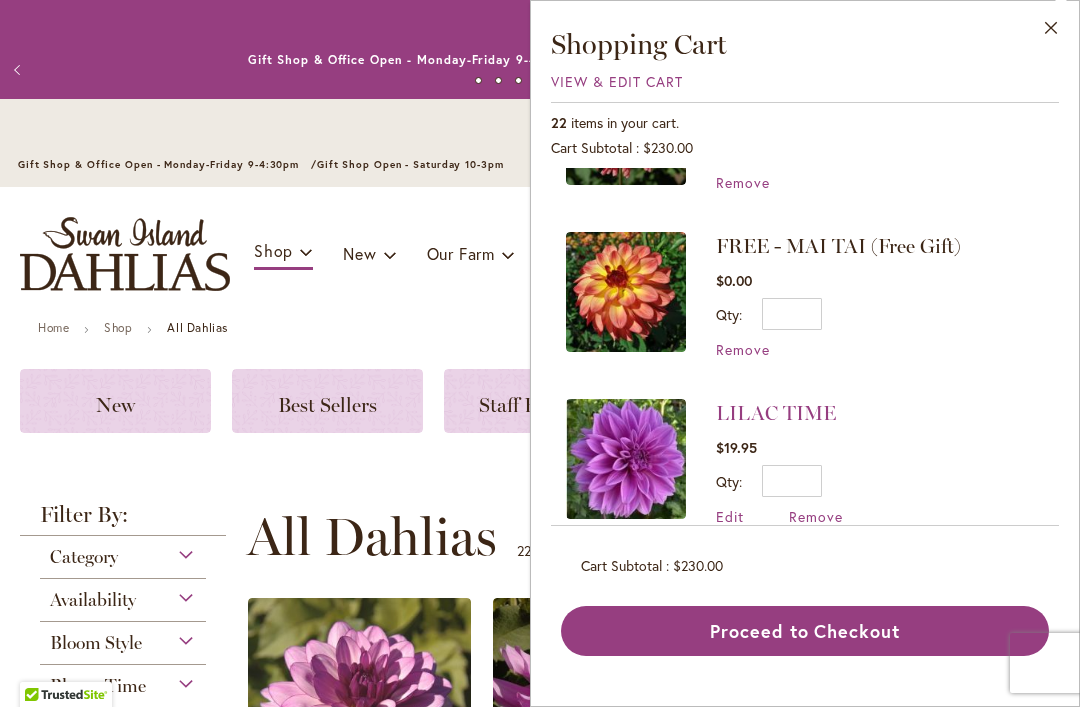 click on "Proceed to Checkout" at bounding box center (805, 631) 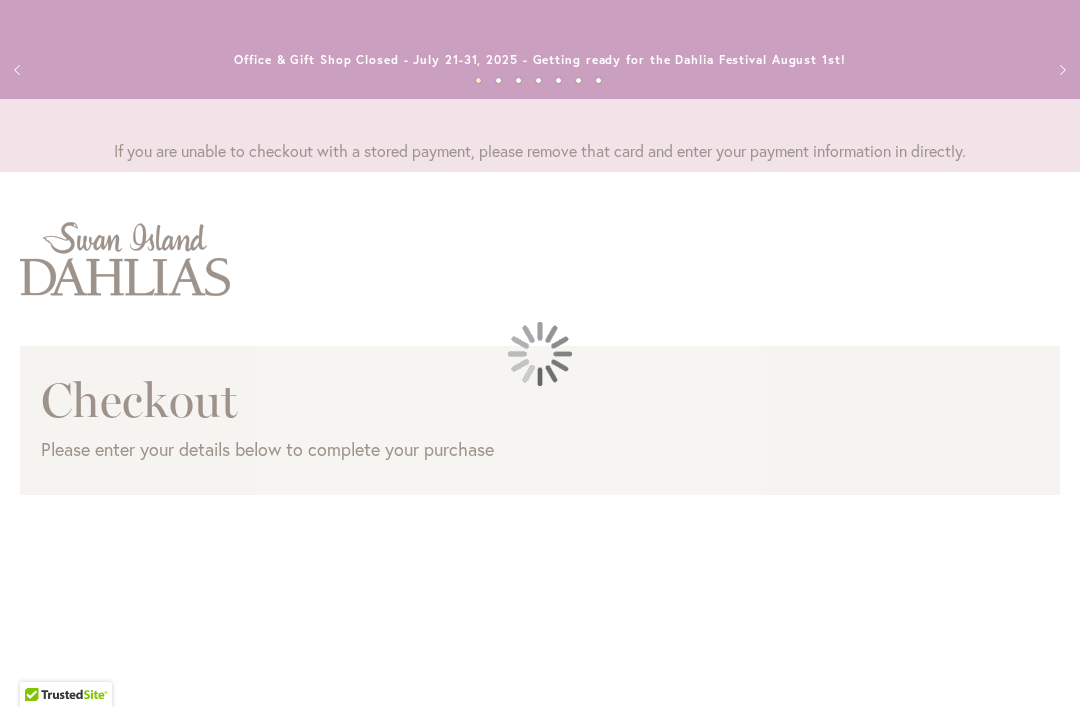 scroll, scrollTop: 0, scrollLeft: 0, axis: both 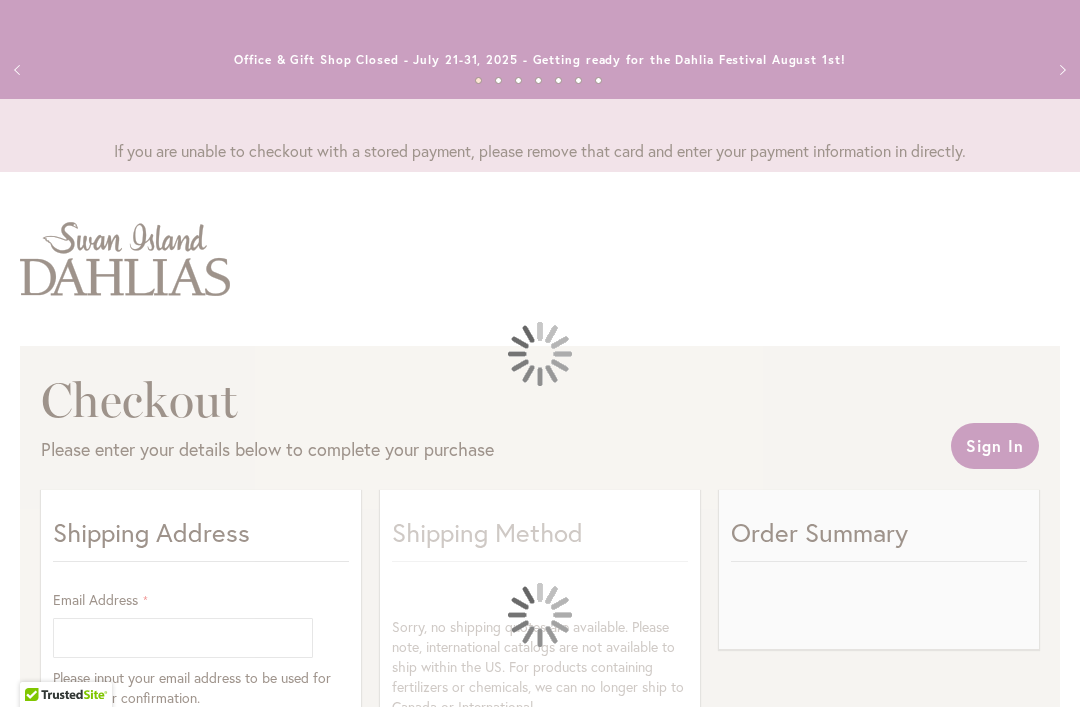 select on "**" 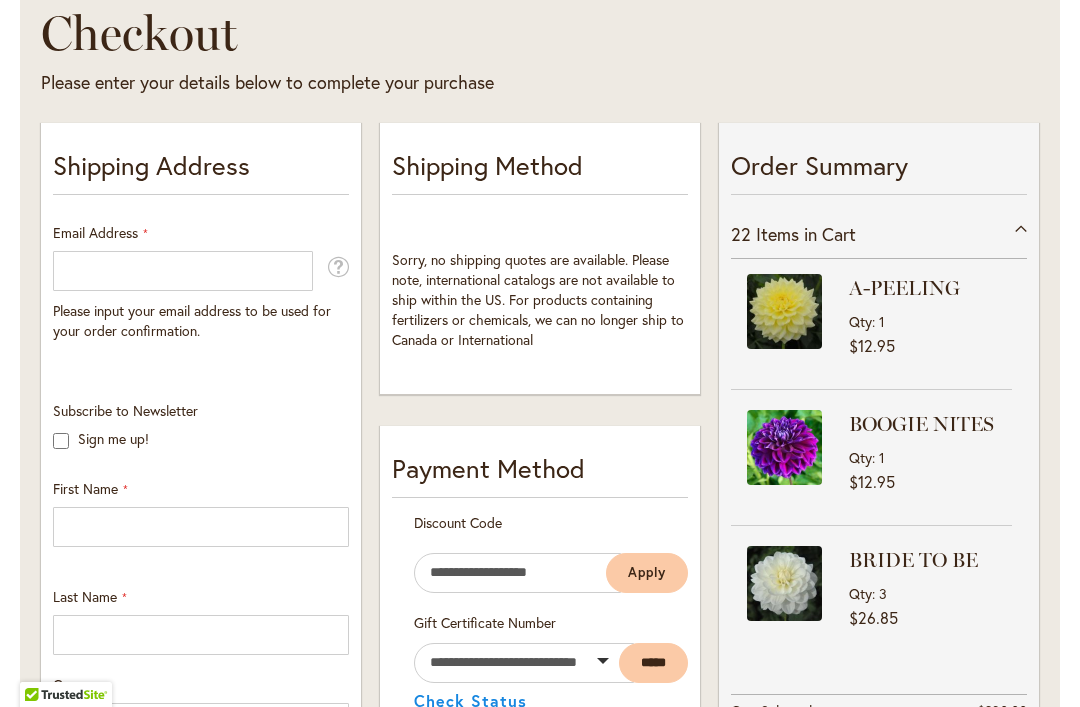 scroll, scrollTop: 479, scrollLeft: 0, axis: vertical 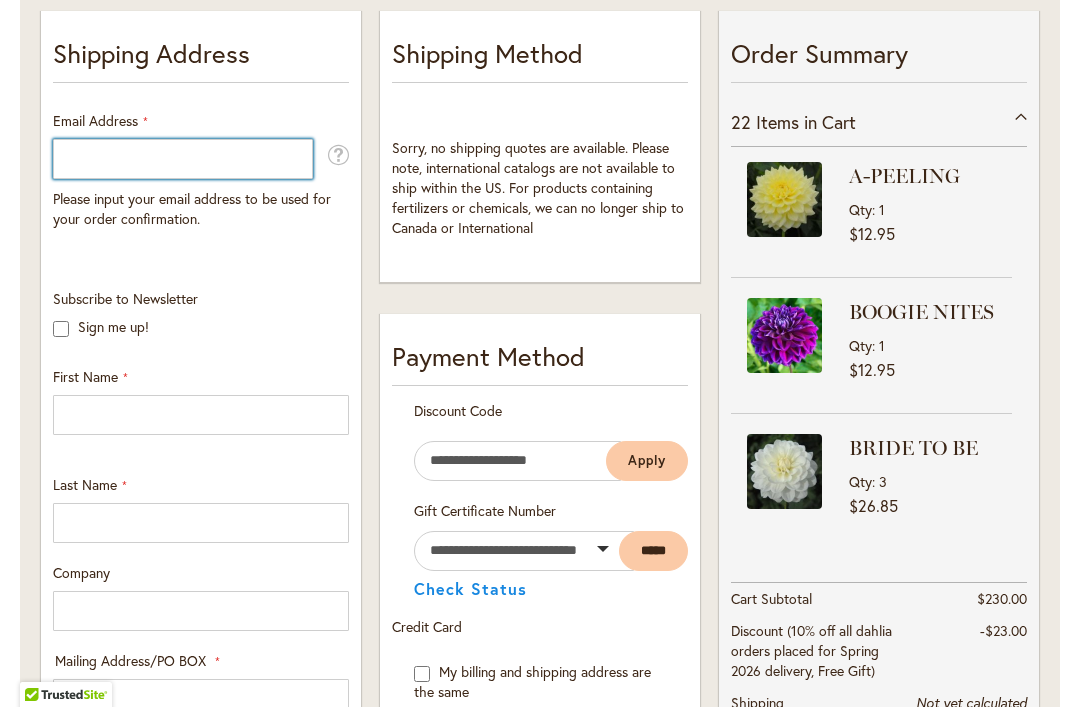click on "Email Address" at bounding box center (183, 159) 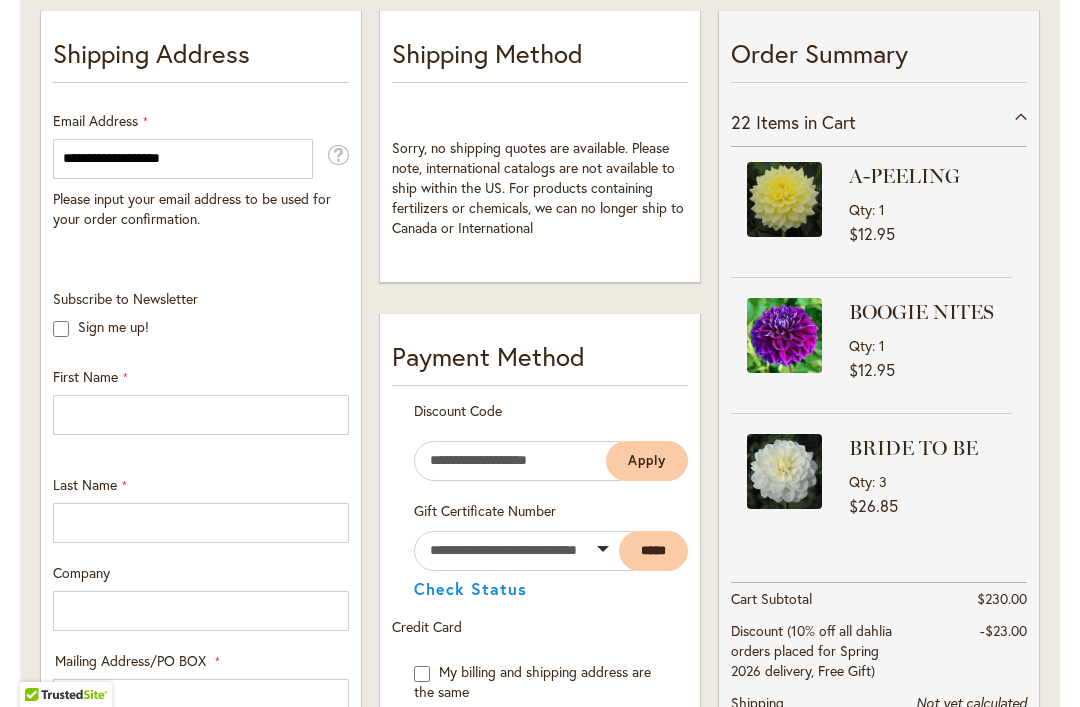 type on "**********" 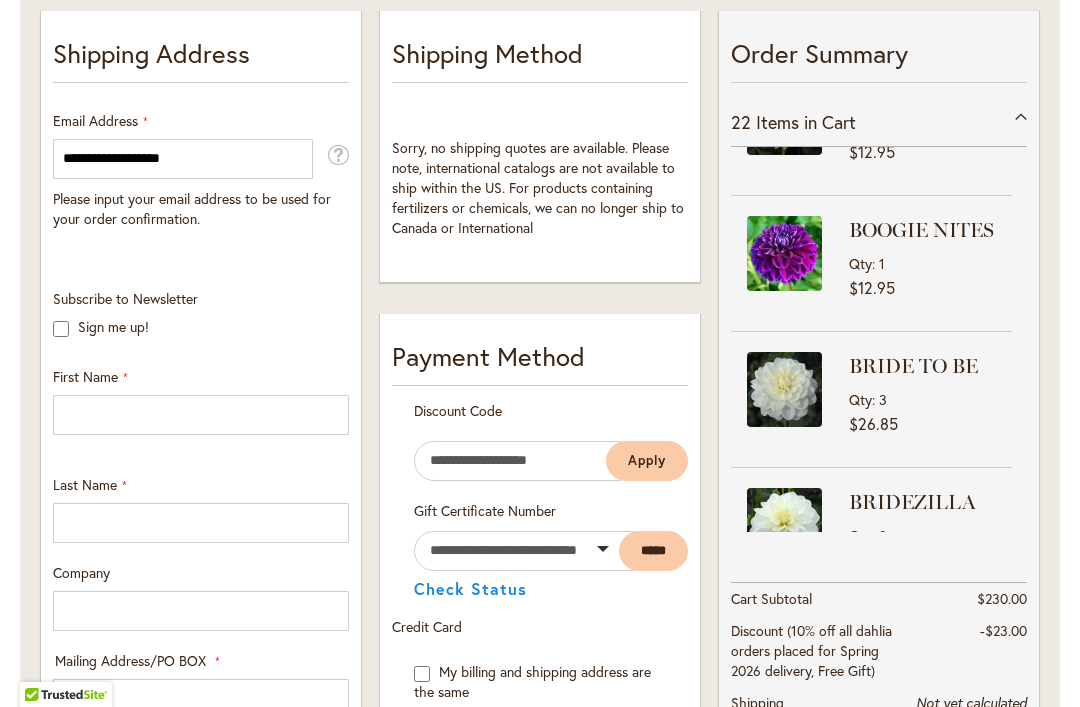 scroll, scrollTop: 83, scrollLeft: 0, axis: vertical 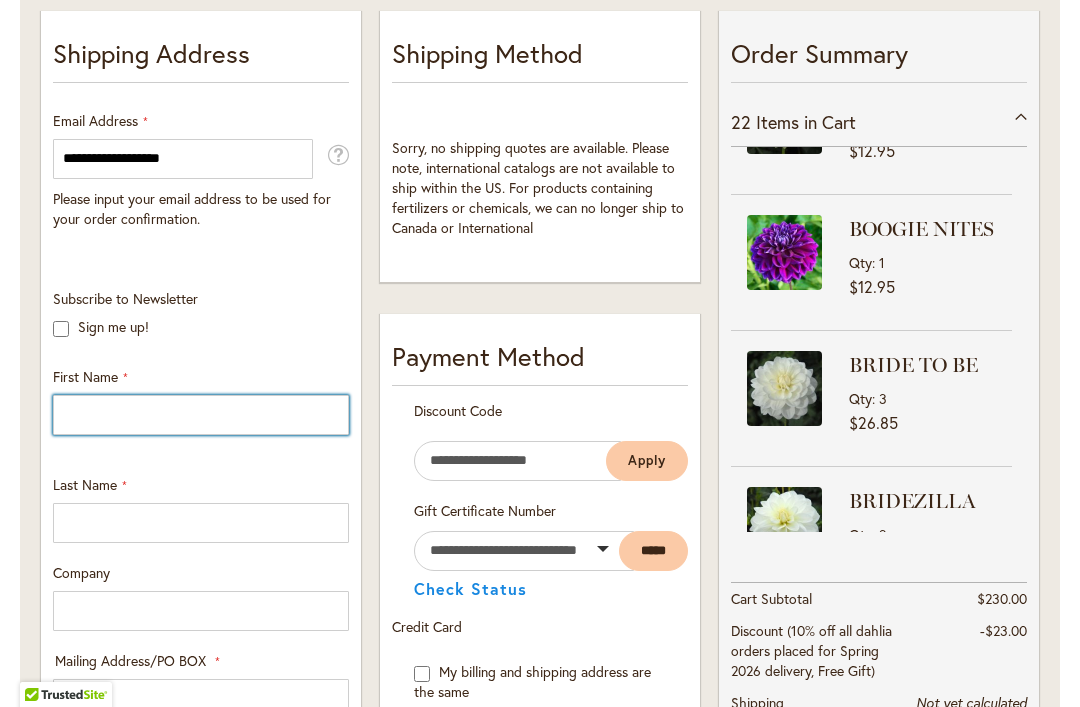 click on "First Name" at bounding box center (201, 415) 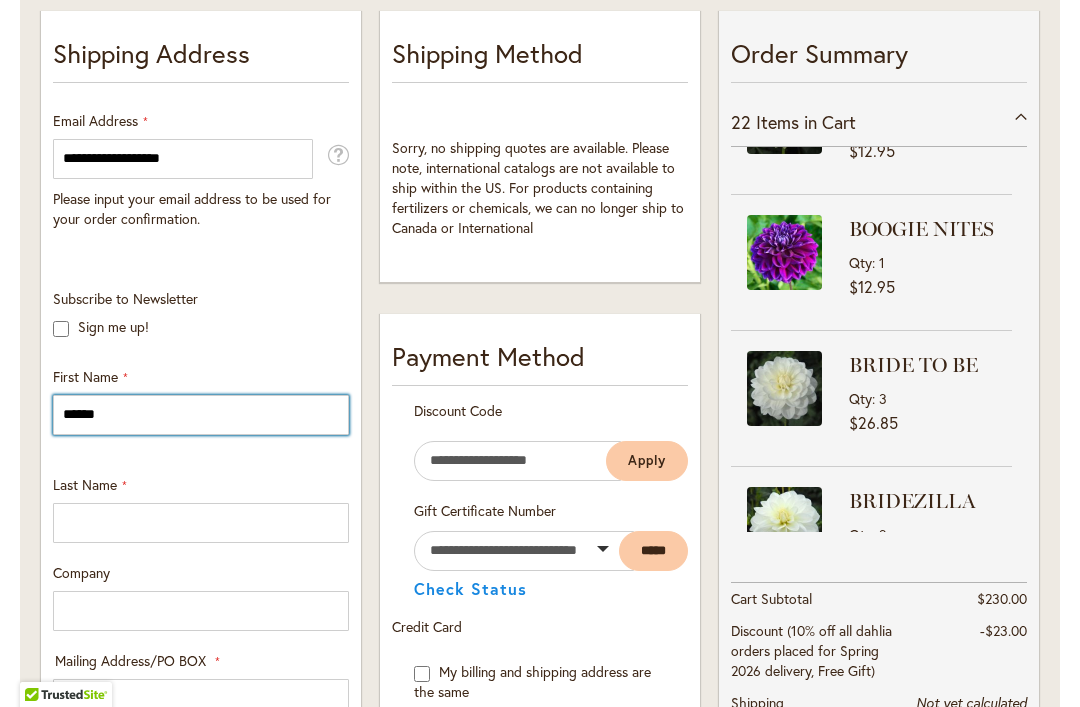 type on "******" 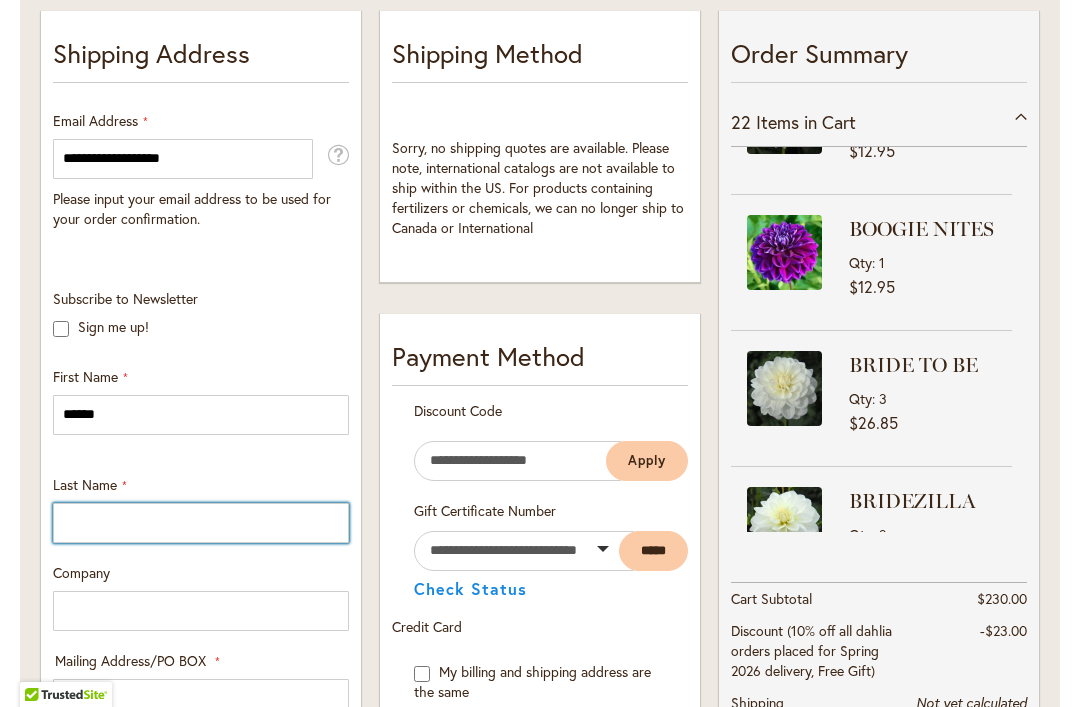 click on "Last Name" at bounding box center [201, 523] 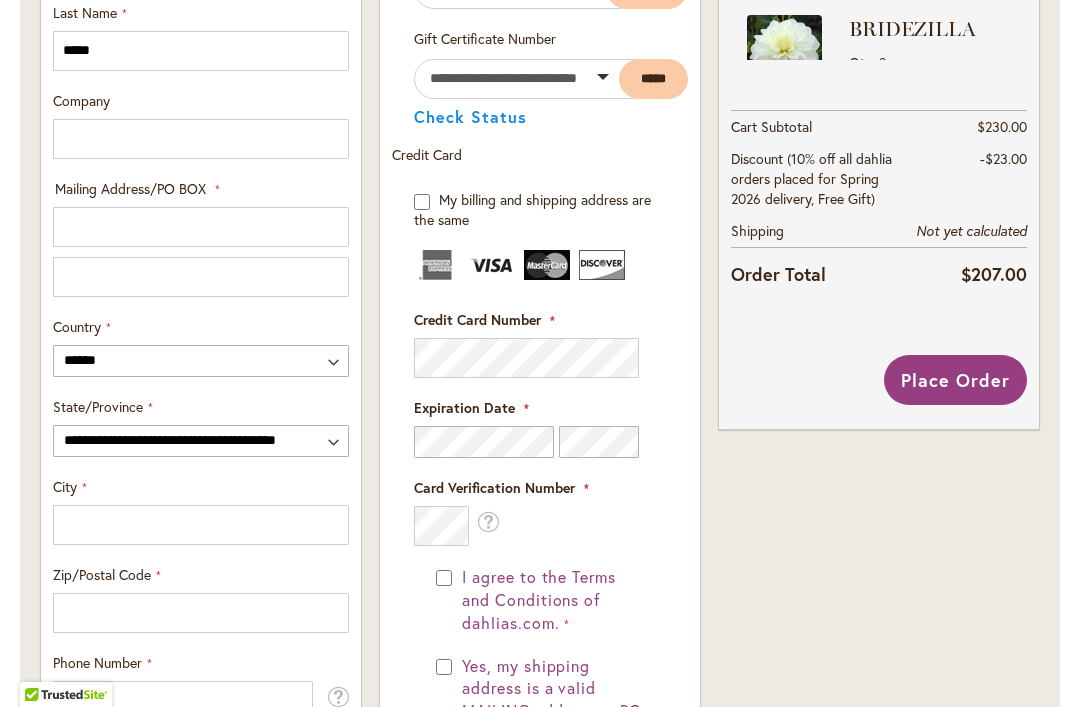 scroll, scrollTop: 967, scrollLeft: 0, axis: vertical 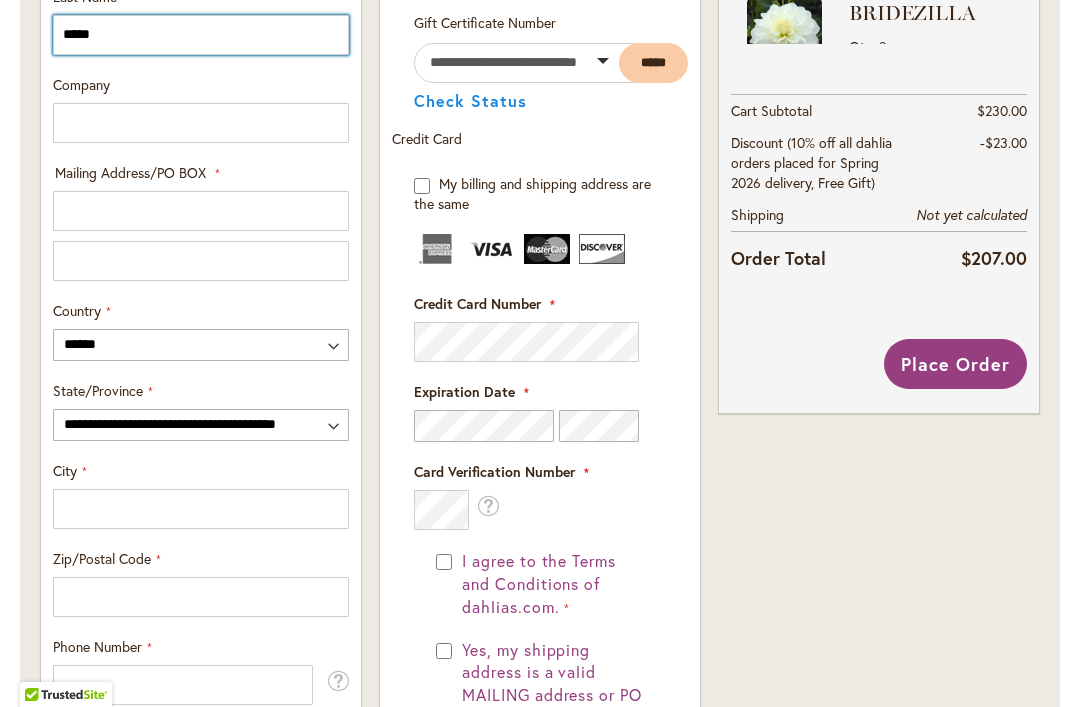 type on "*****" 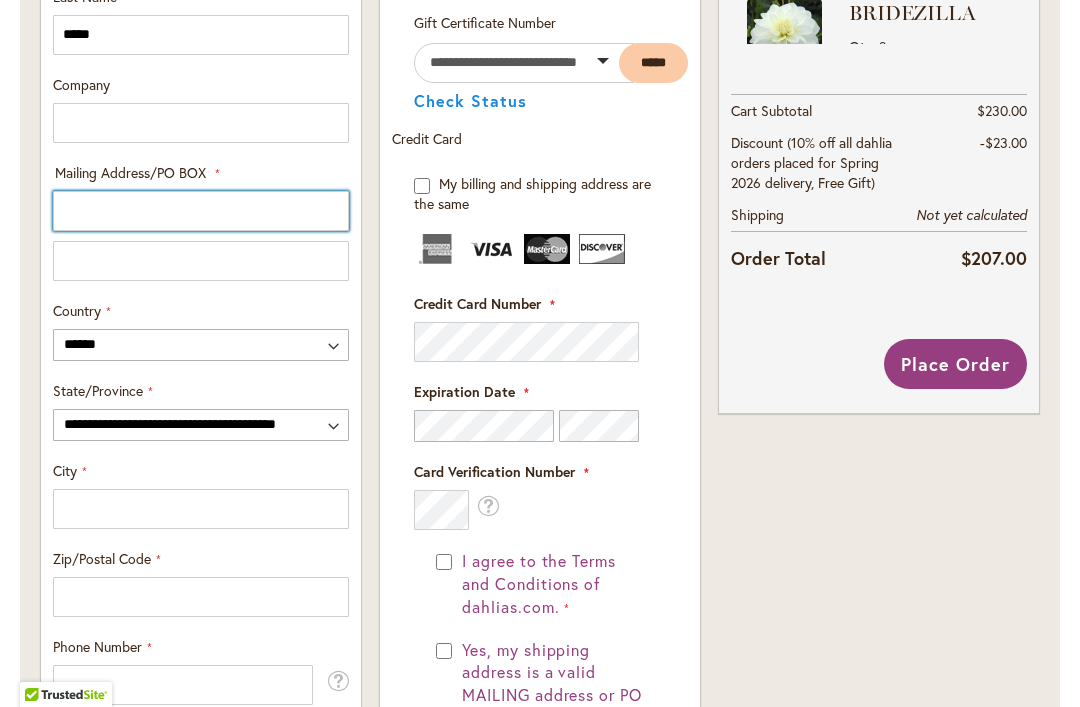 click on "Mailing Address/PO BOX: Line 1" at bounding box center (201, 211) 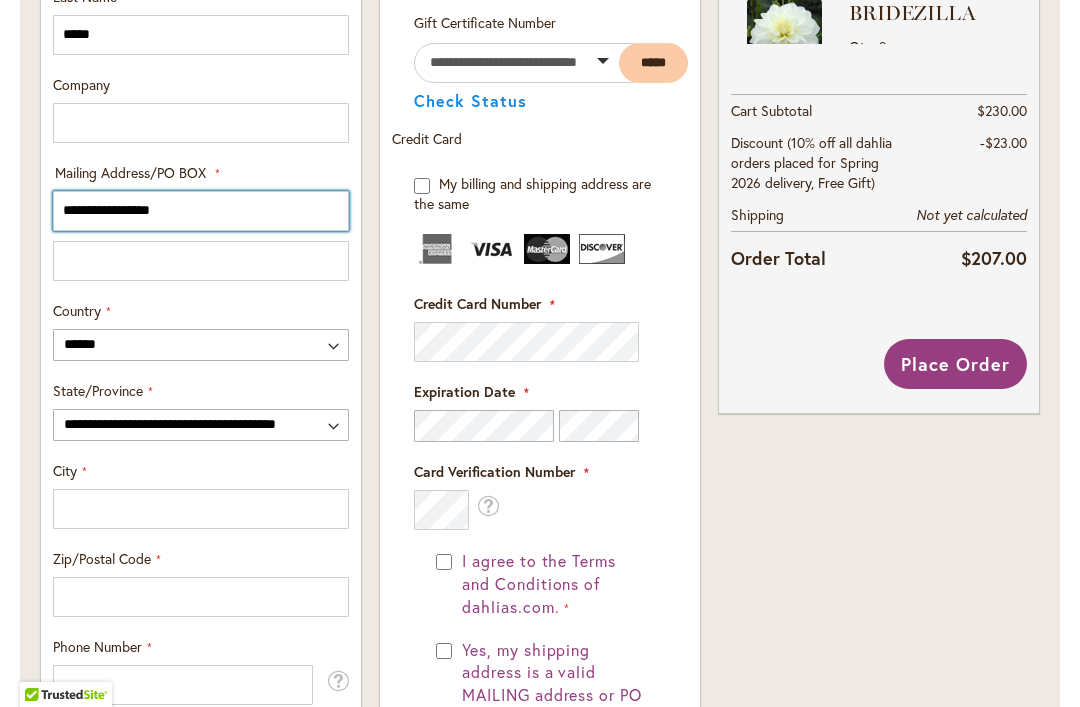 type on "**********" 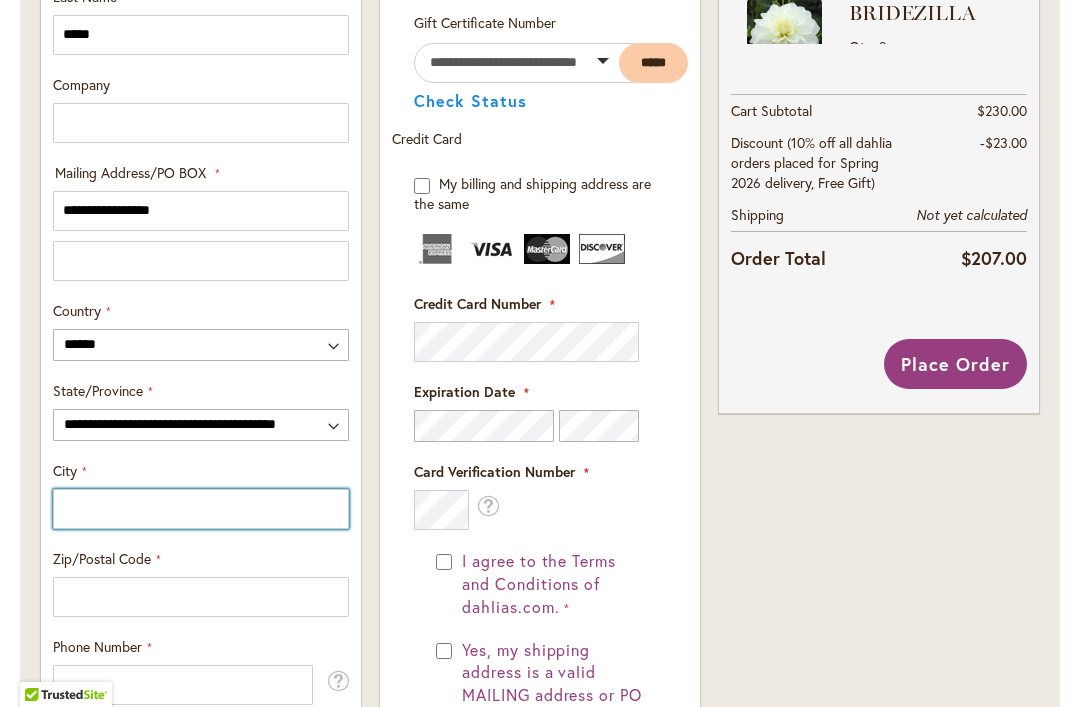click on "City" at bounding box center [201, 509] 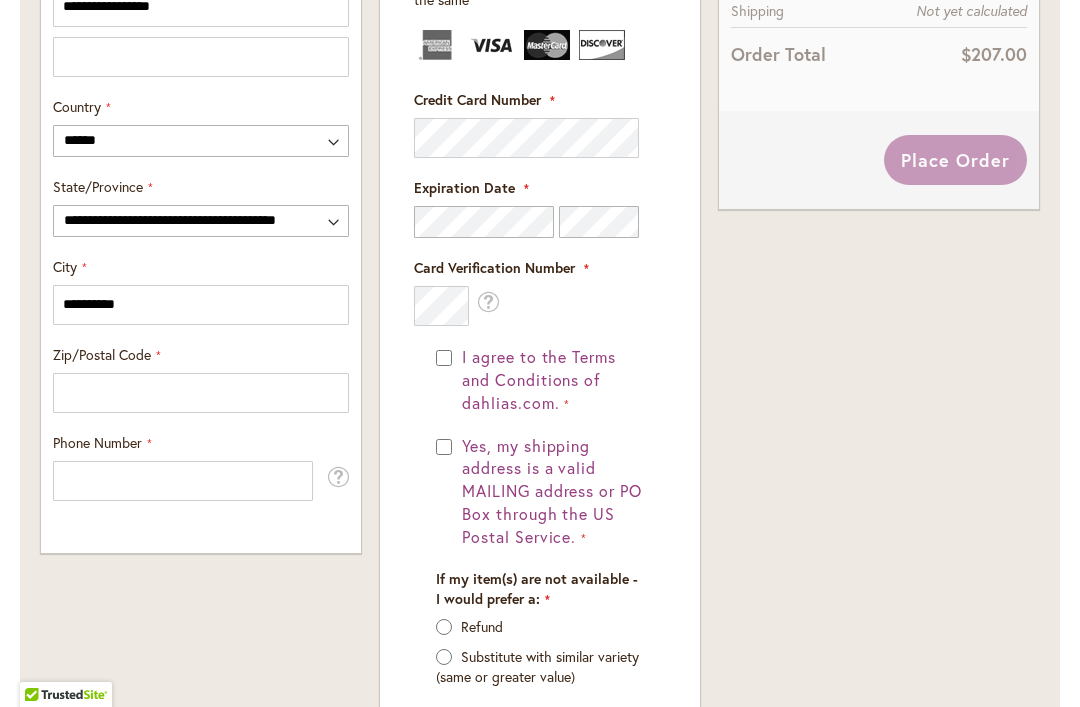 scroll, scrollTop: 1172, scrollLeft: 0, axis: vertical 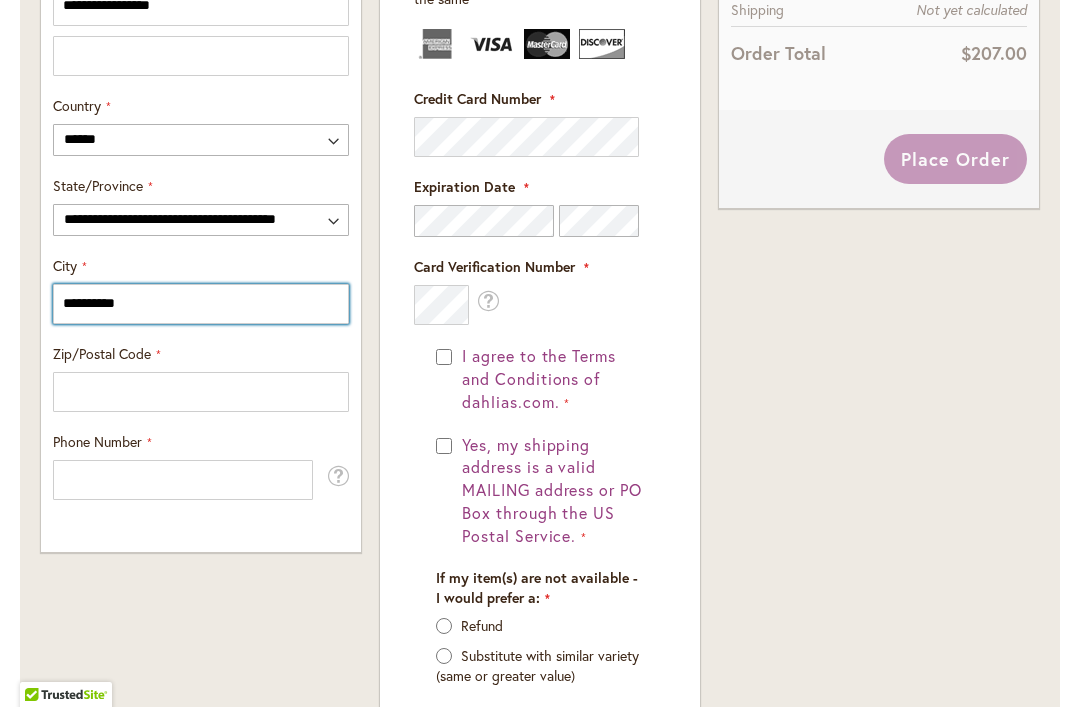 type on "**********" 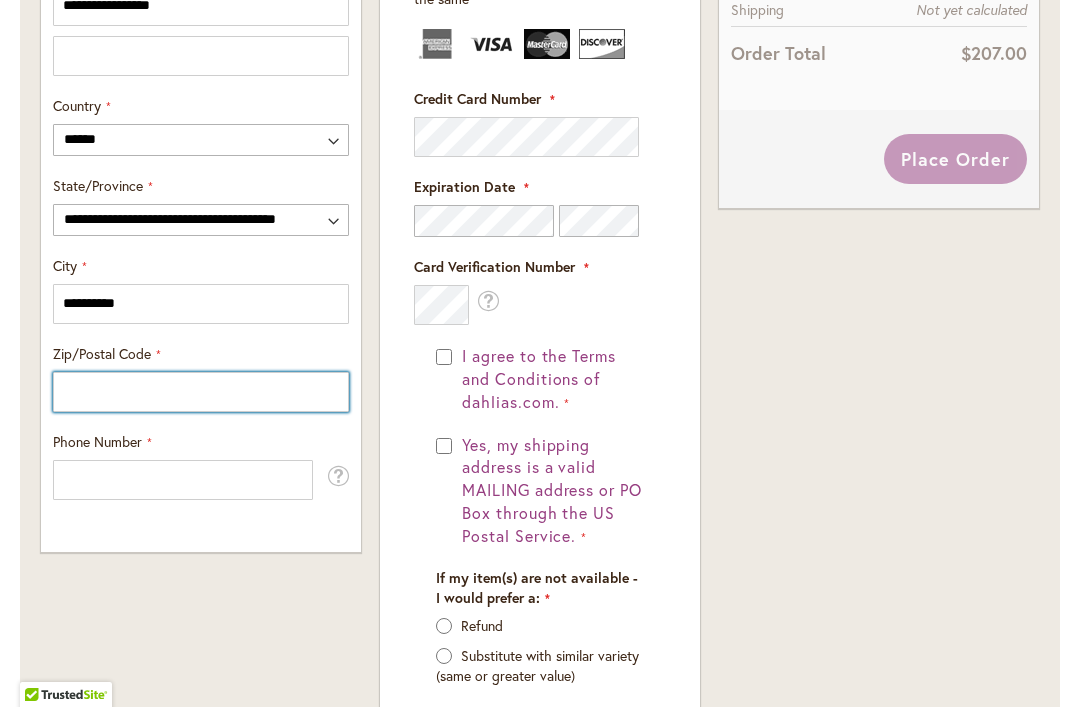 click on "Zip/Postal Code" at bounding box center [201, 392] 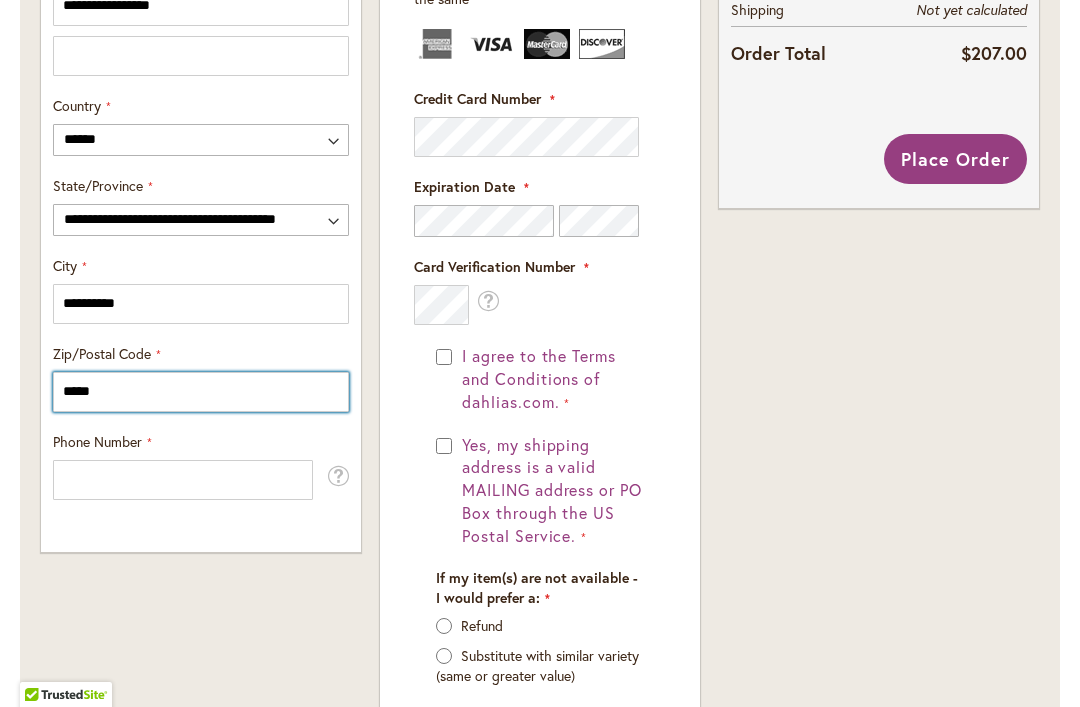 type on "*****" 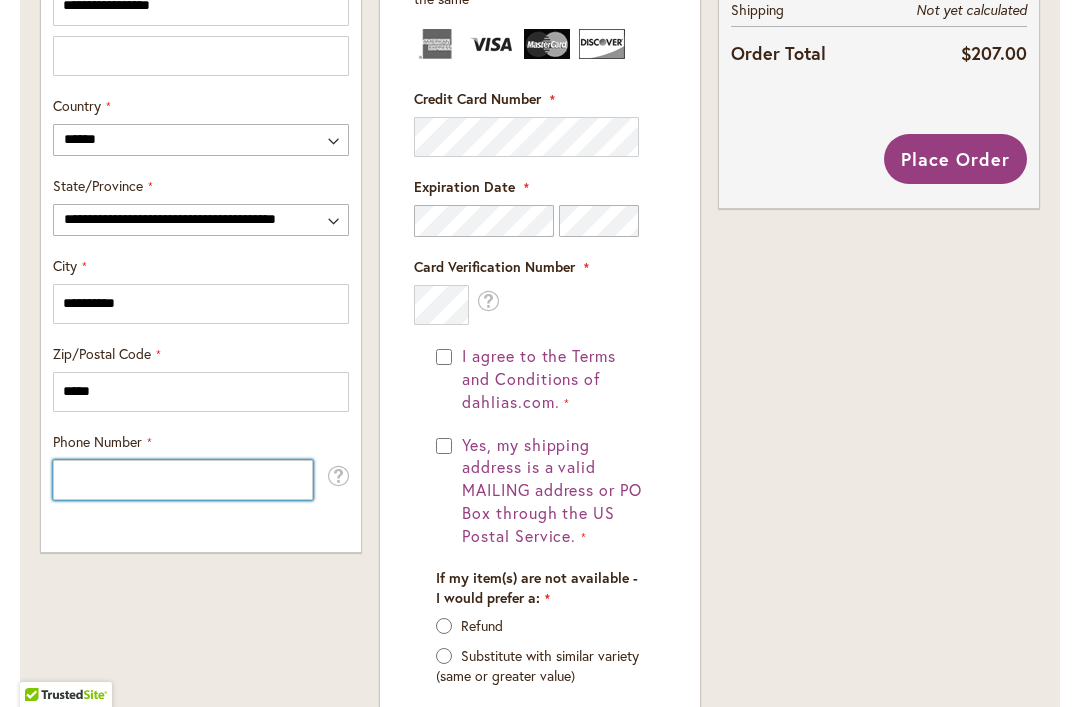 click on "Phone Number" at bounding box center [183, 480] 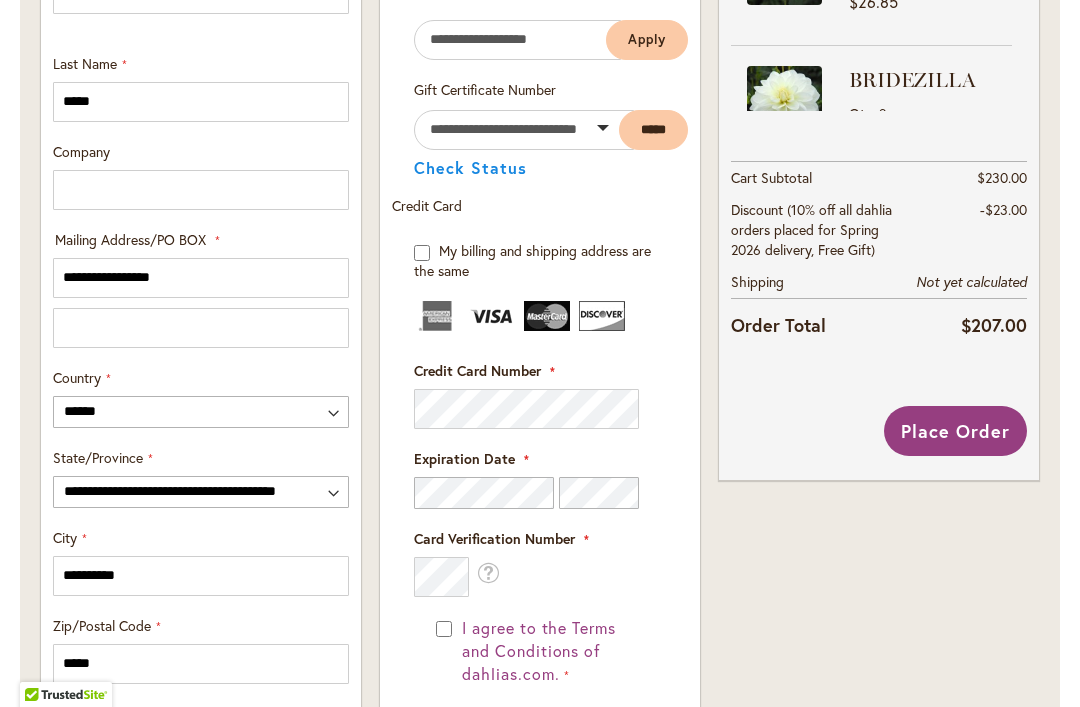 scroll, scrollTop: 923, scrollLeft: 0, axis: vertical 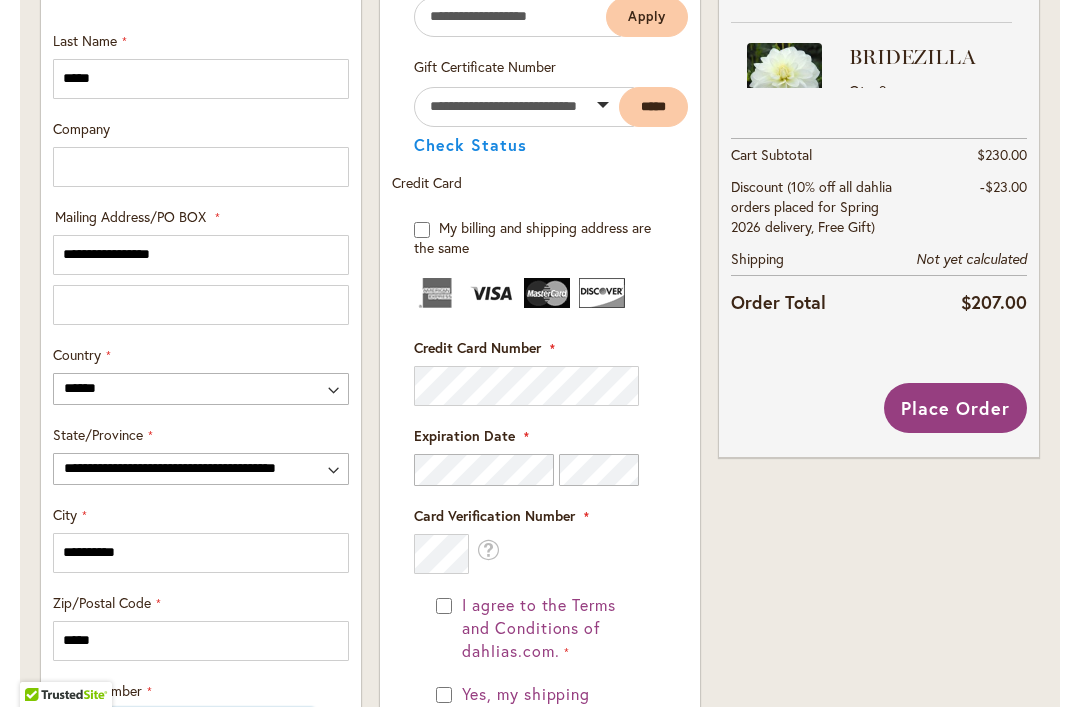 type on "**********" 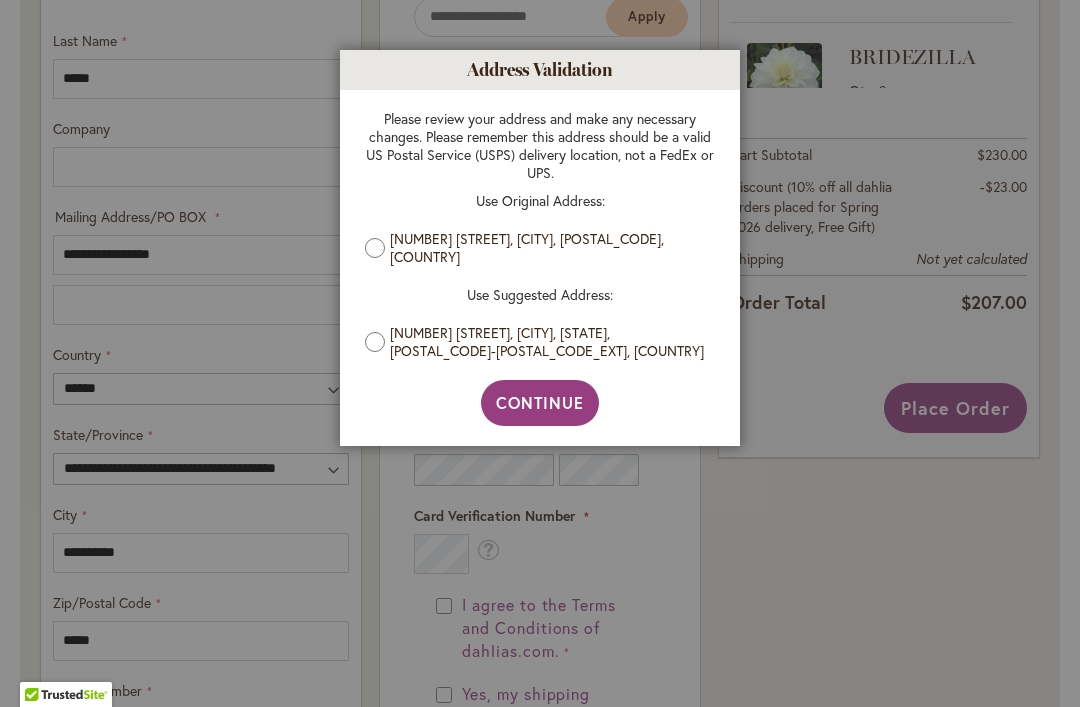 click on "Continue" at bounding box center [540, 402] 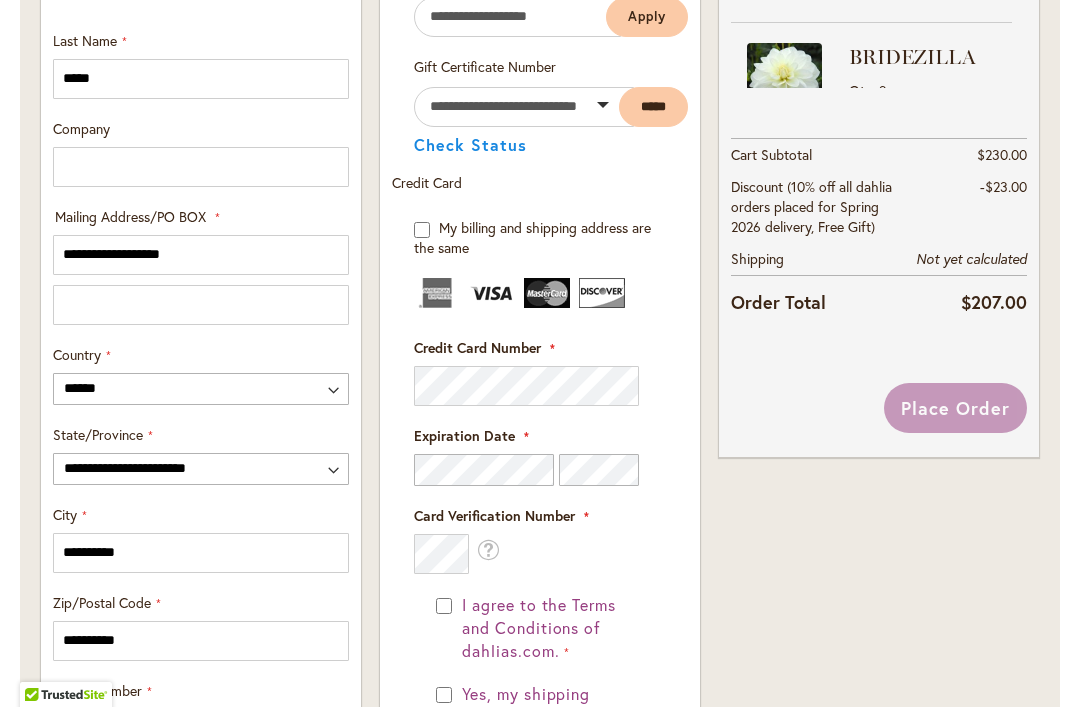 click on "Payment Information
Payment Method
Discount Code
Enter discount code
Apply
Gift Certificate Number" at bounding box center [540, 454] 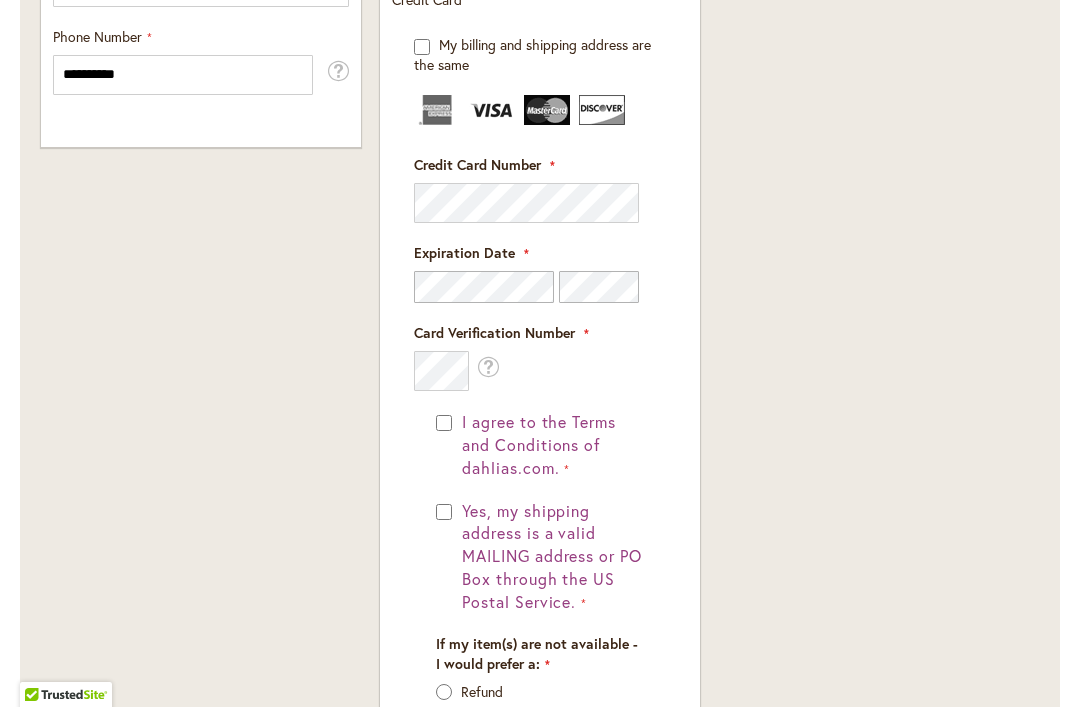 scroll, scrollTop: 1580, scrollLeft: 0, axis: vertical 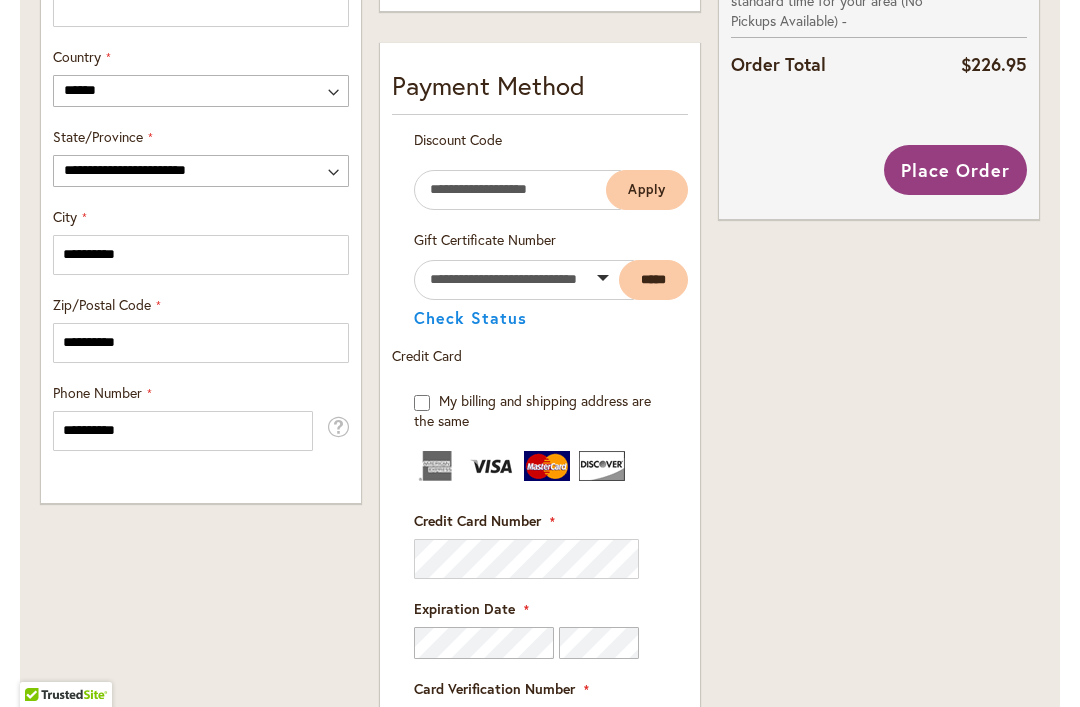 click on "Place Order" at bounding box center [955, 170] 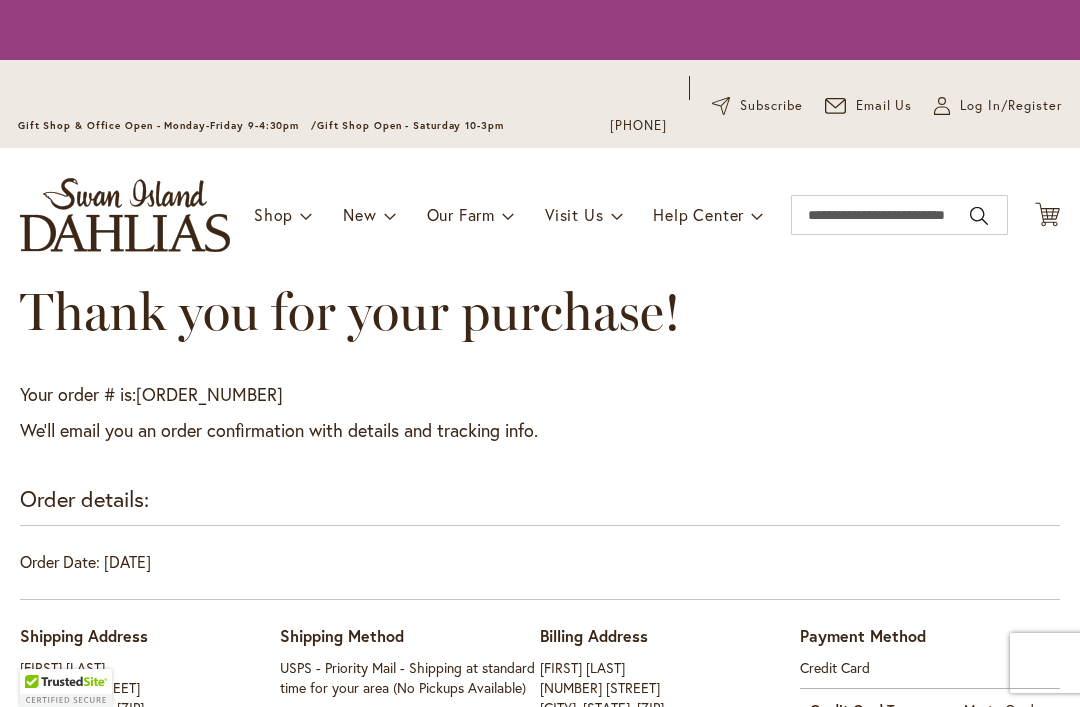 scroll, scrollTop: 0, scrollLeft: 0, axis: both 